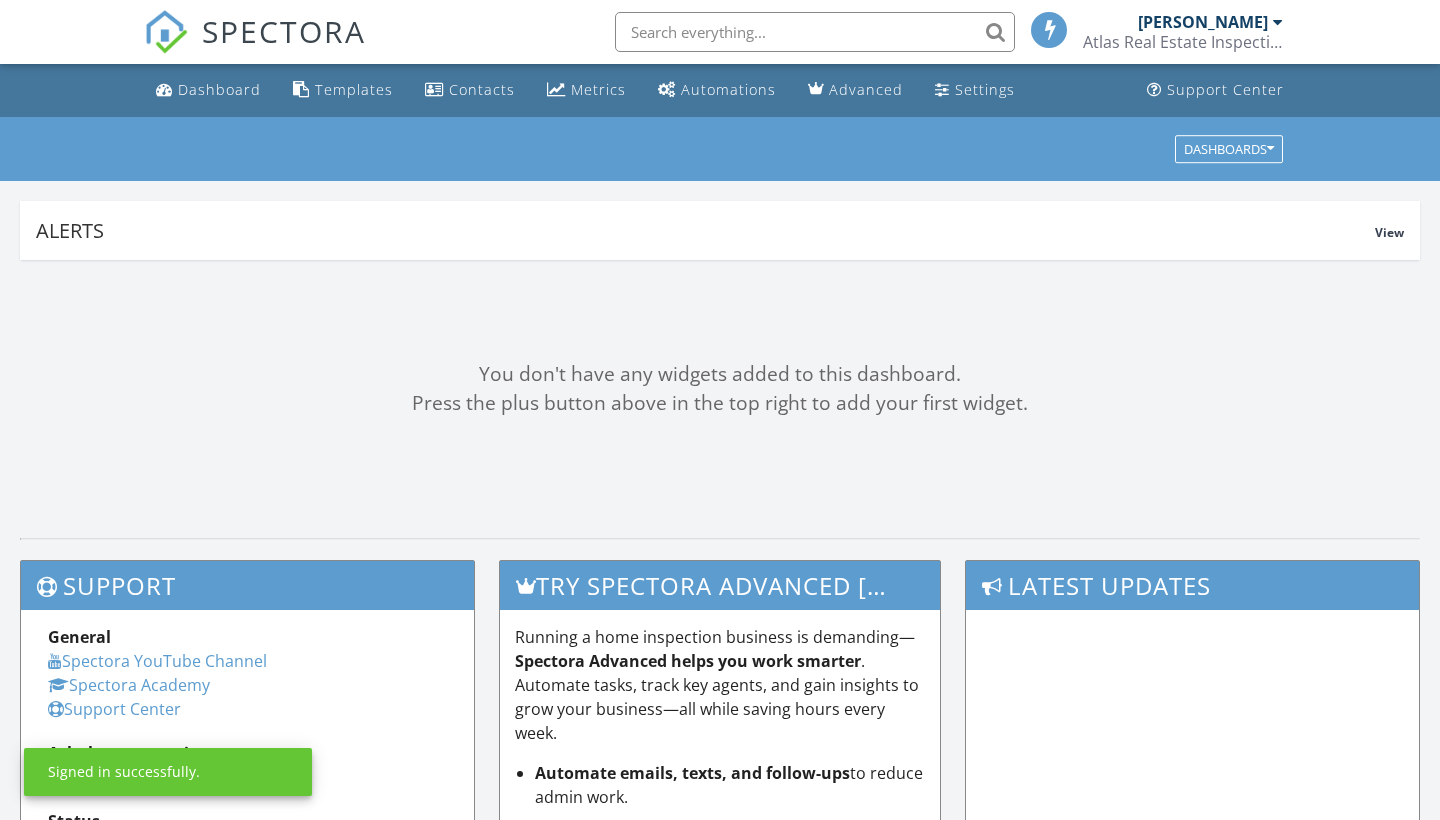 scroll, scrollTop: 0, scrollLeft: 0, axis: both 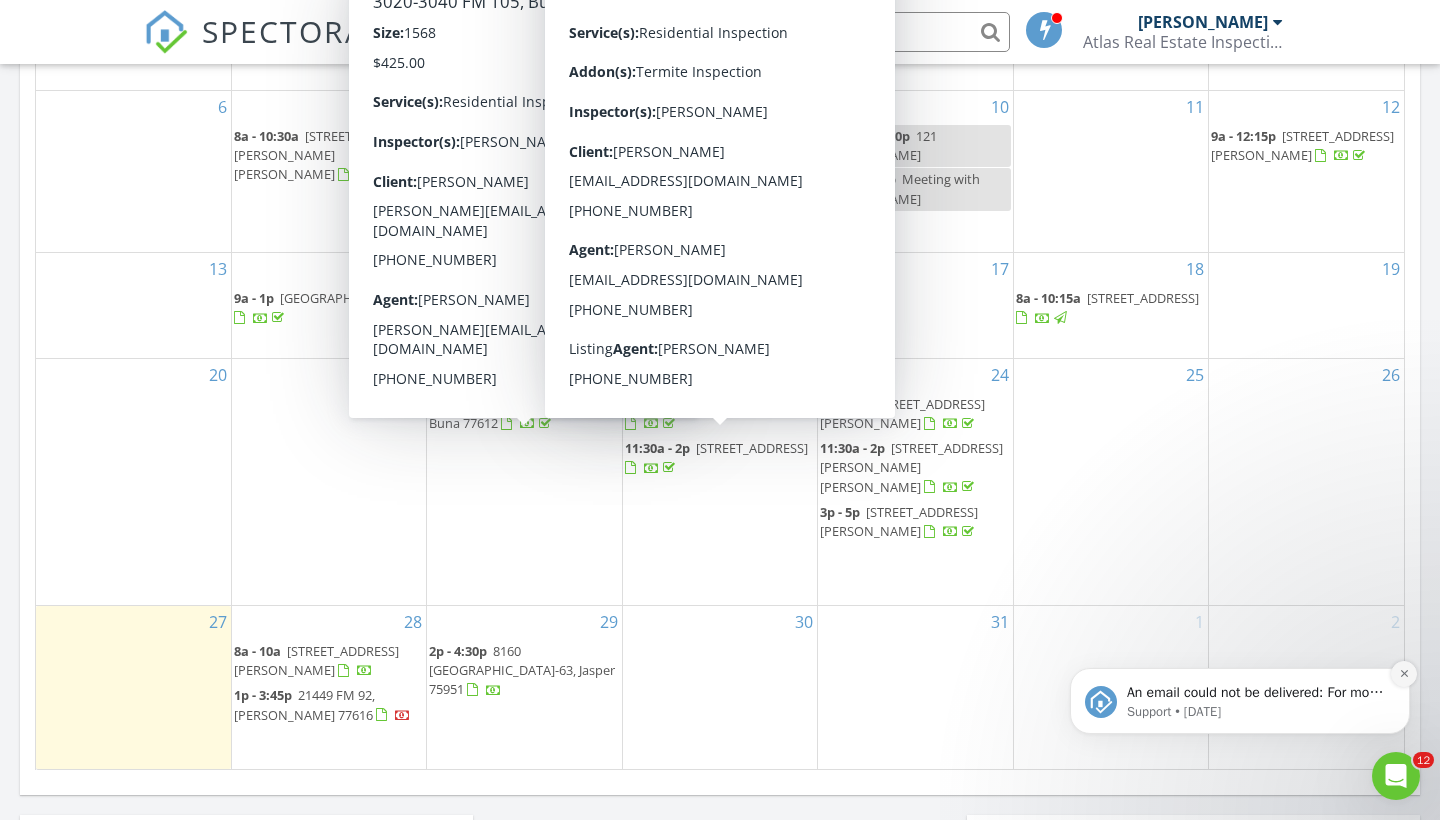 click 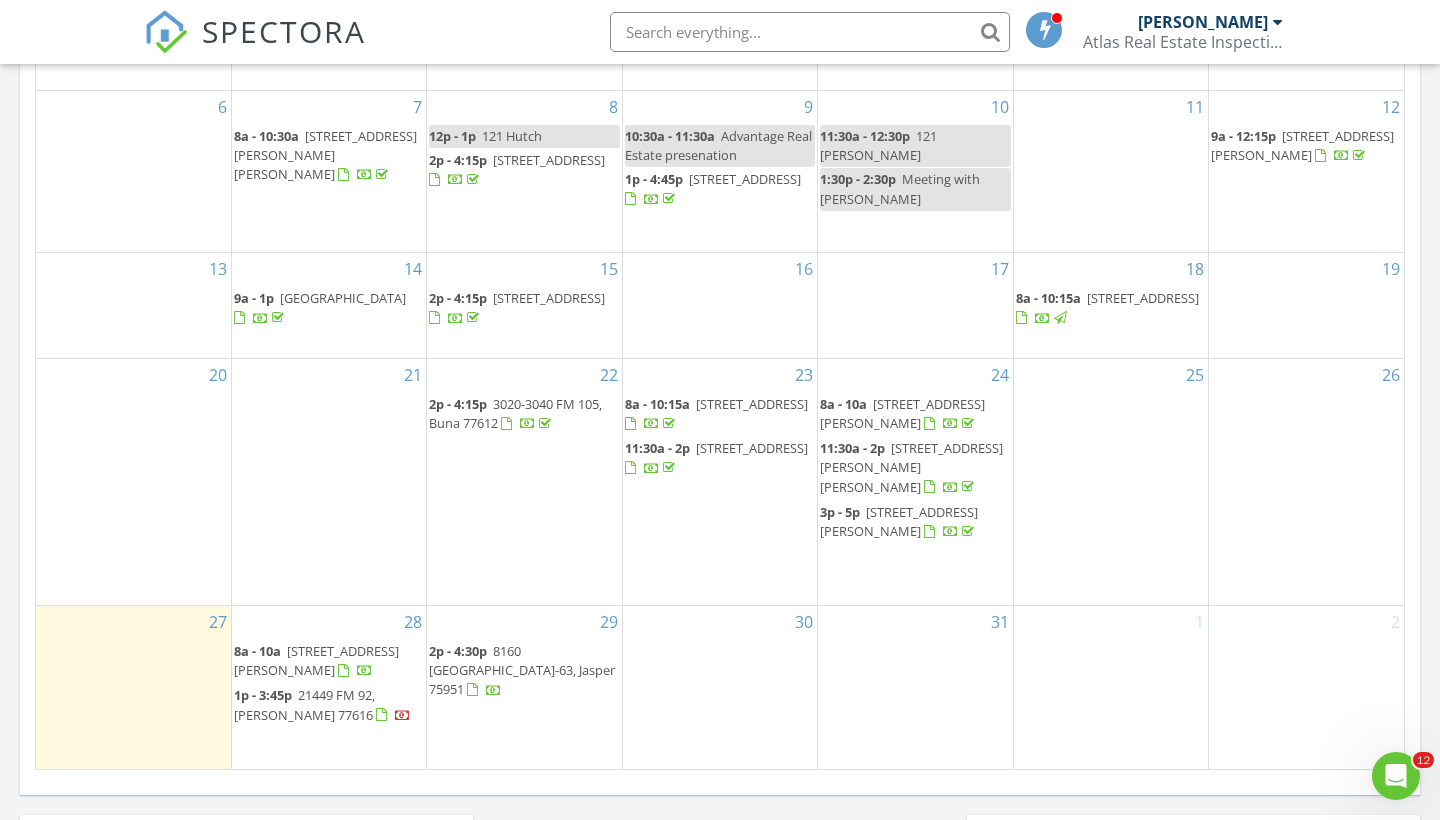 click on "30" at bounding box center [720, 687] 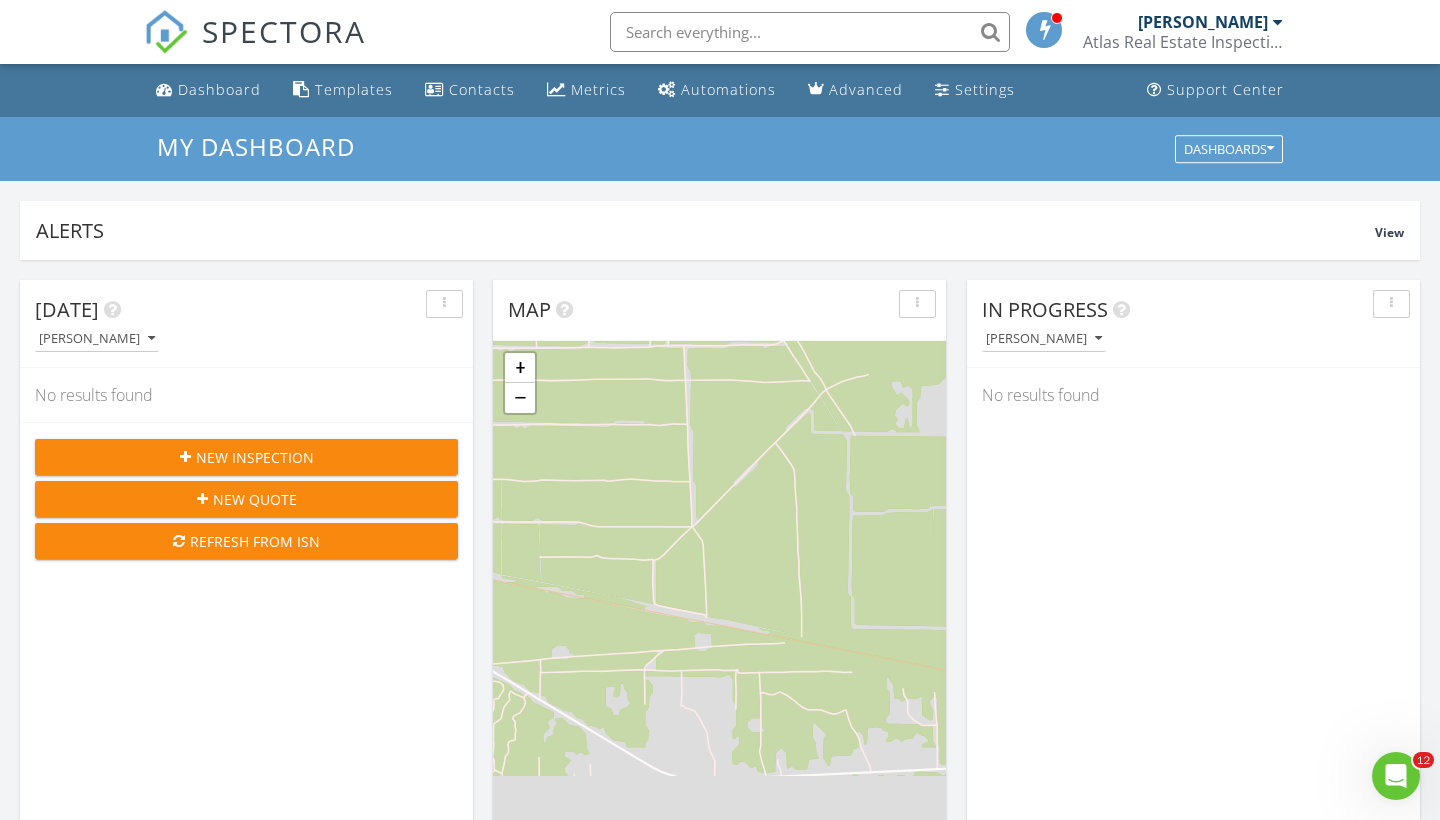 scroll, scrollTop: 0, scrollLeft: 0, axis: both 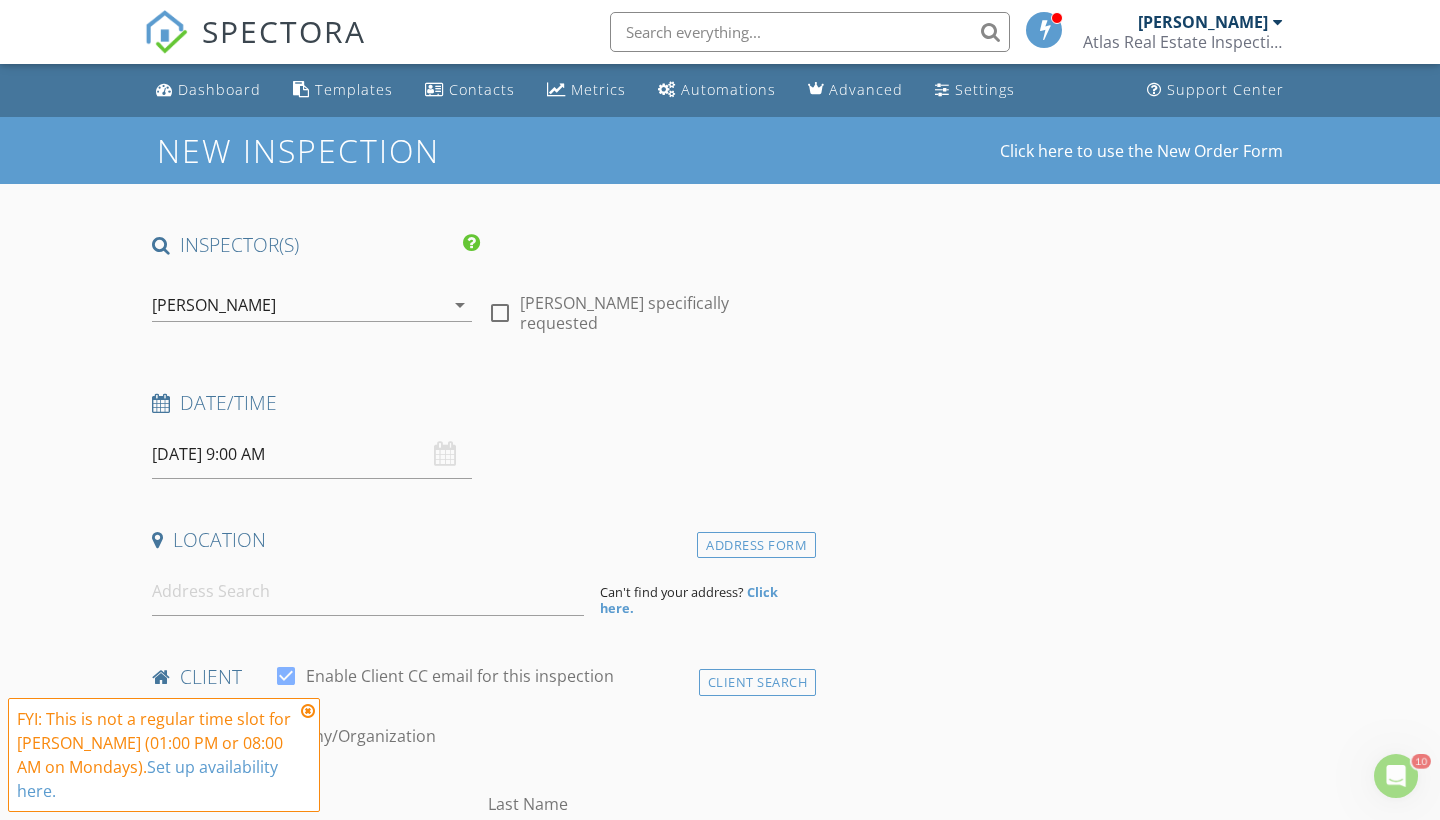 click on "07/28/2025 9:00 AM" at bounding box center [312, 454] 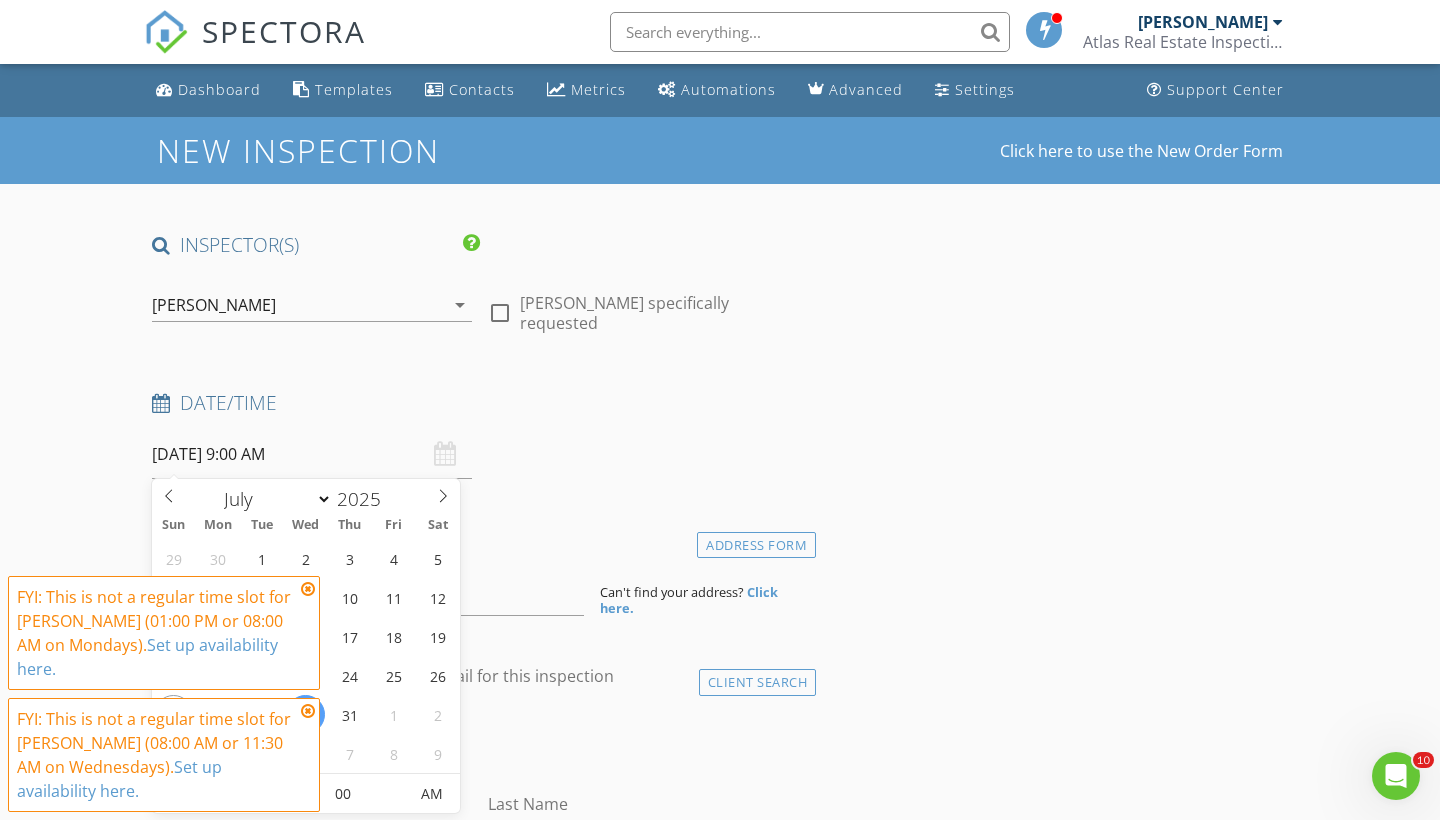 click at bounding box center (308, 589) 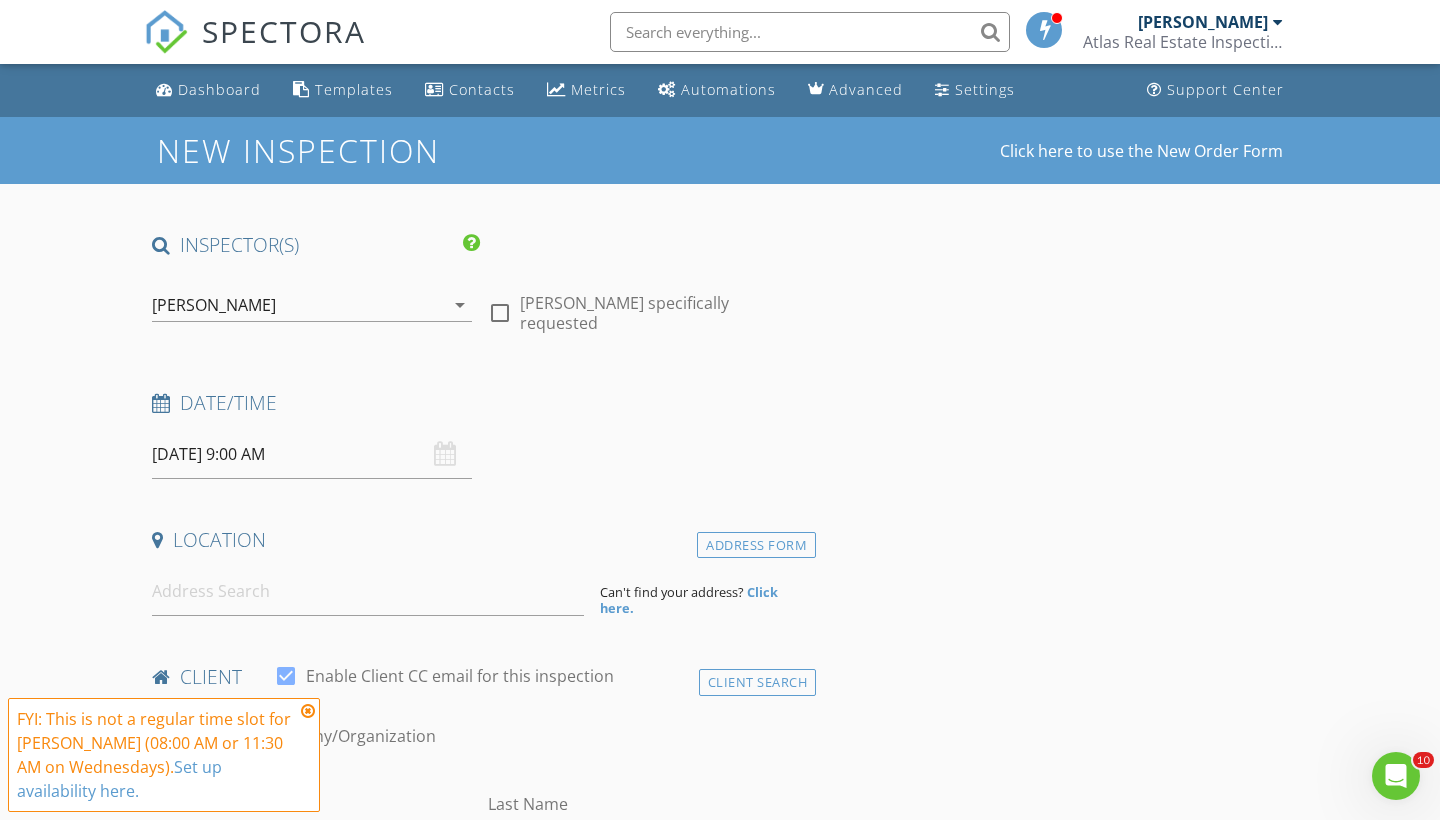 click at bounding box center [308, 711] 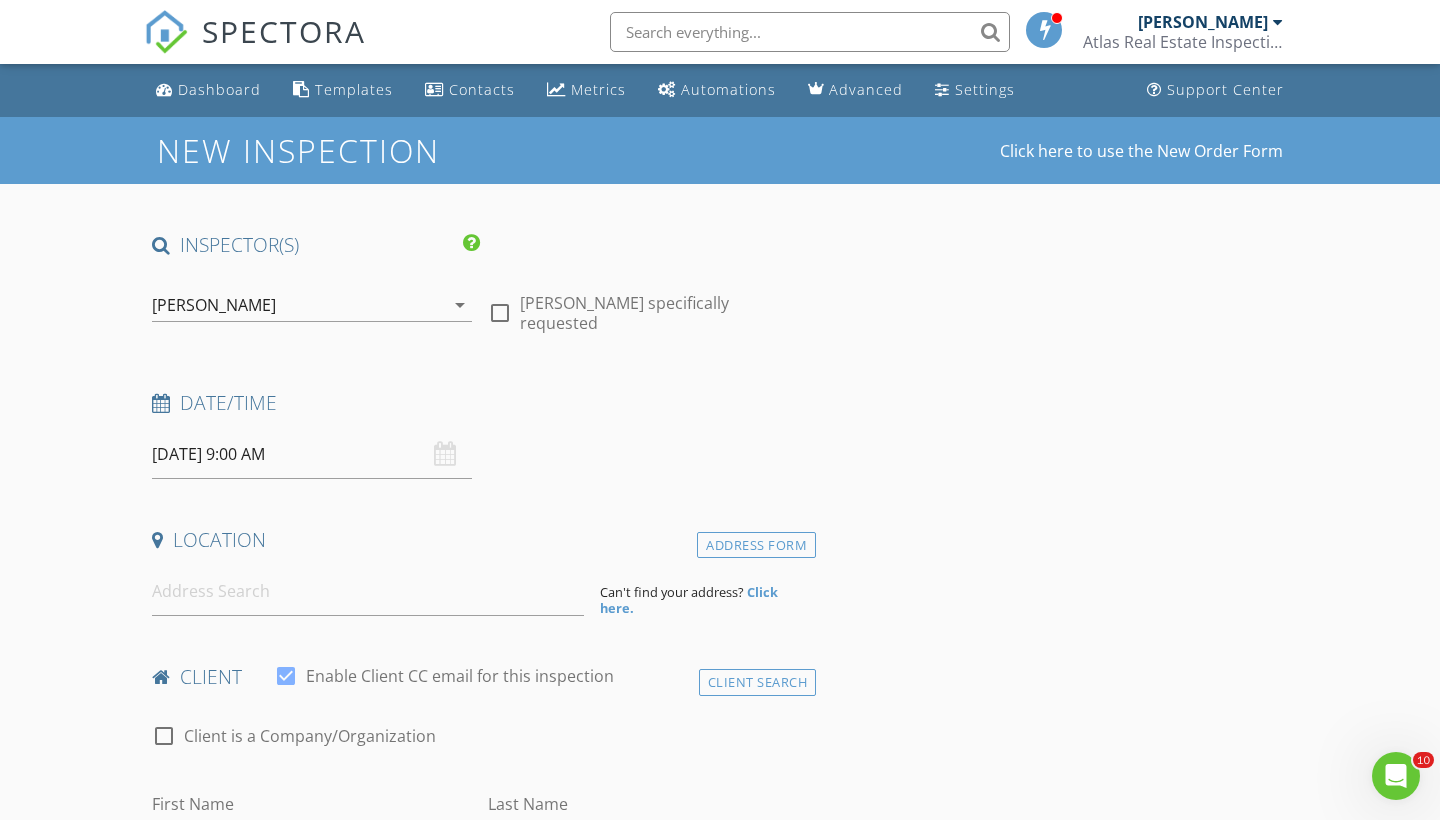 click on "07/30/2025 9:00 AM" at bounding box center [312, 454] 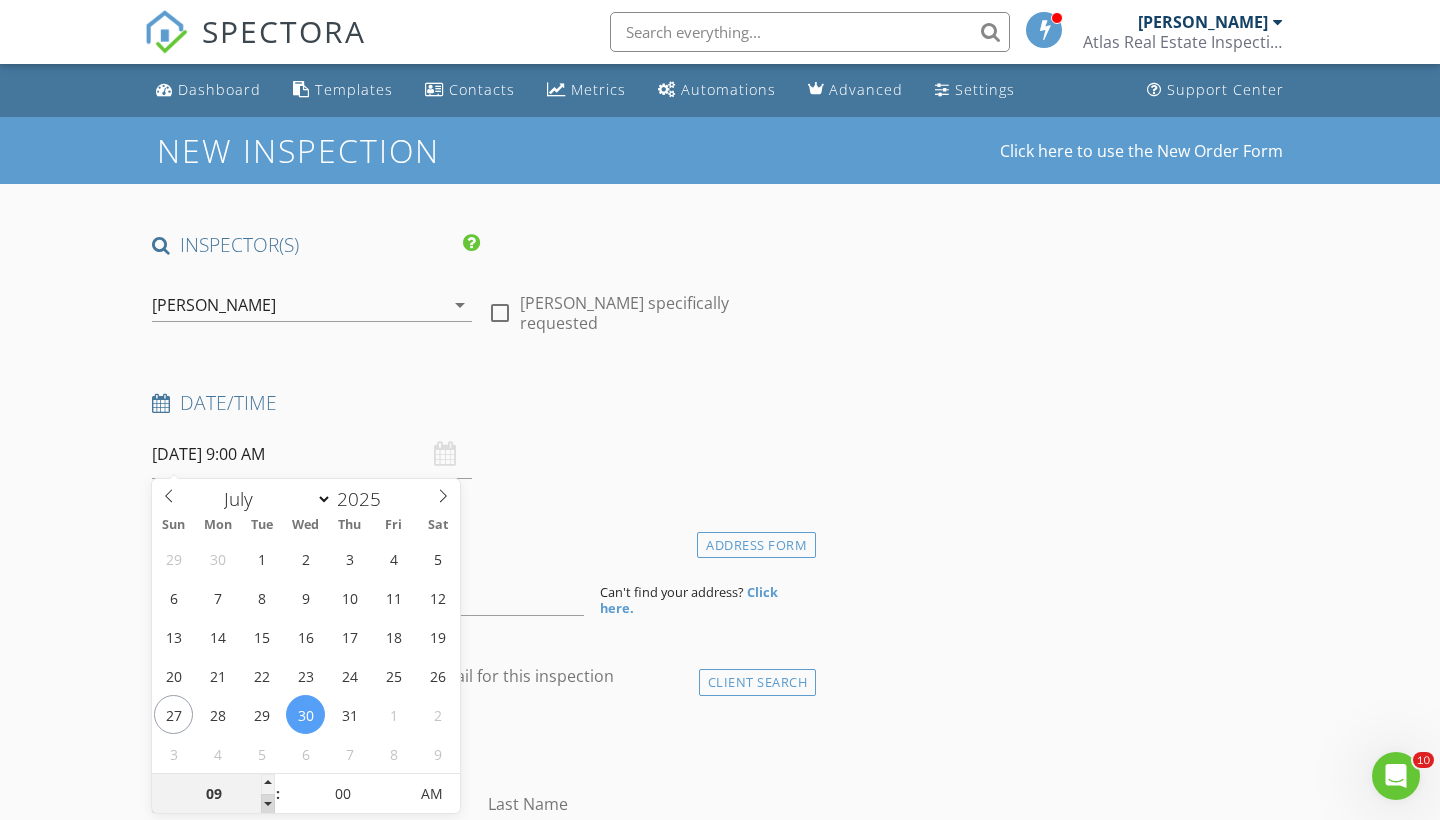 type on "07/30/2025 8:00 AM" 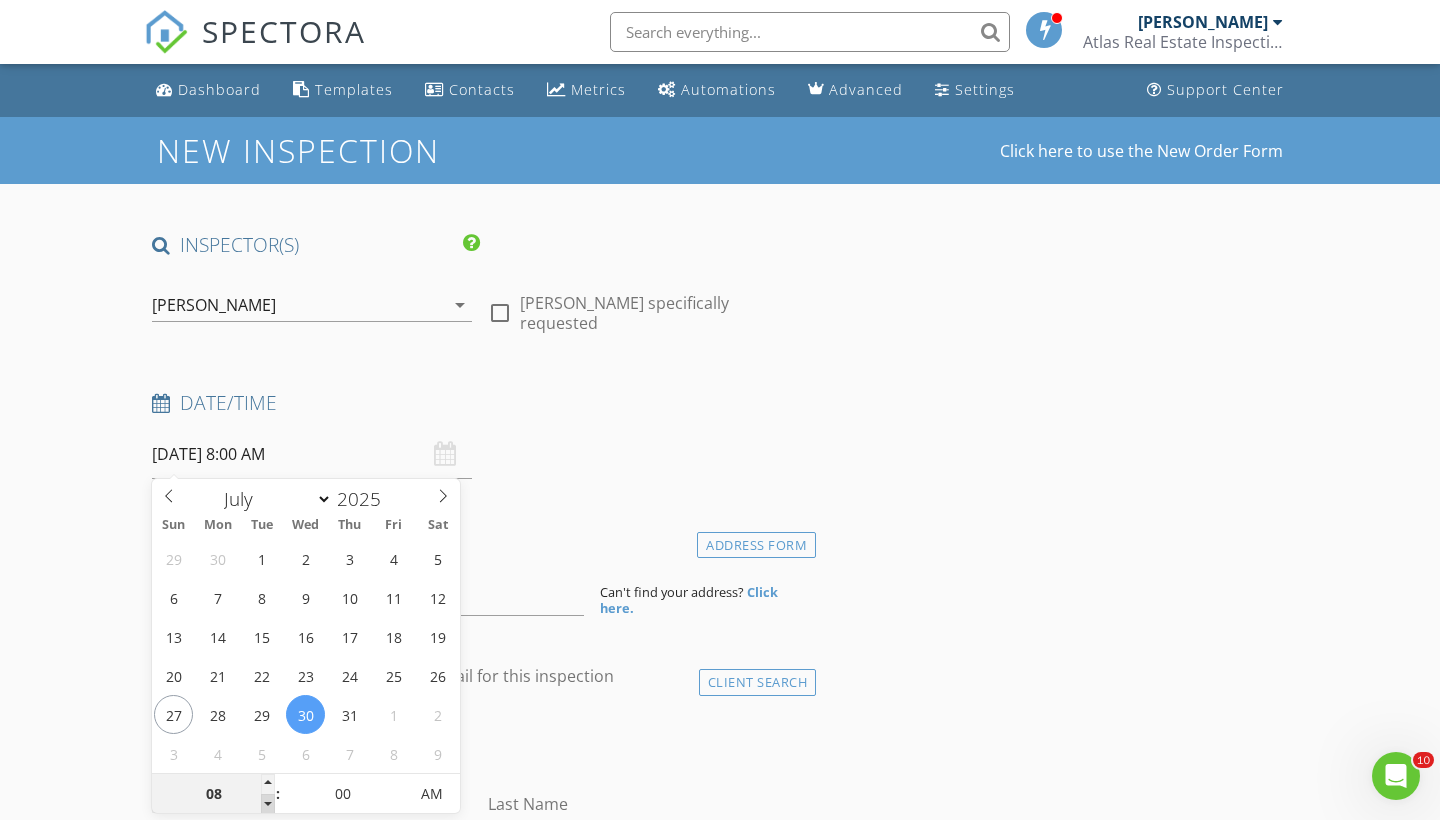 click at bounding box center [268, 804] 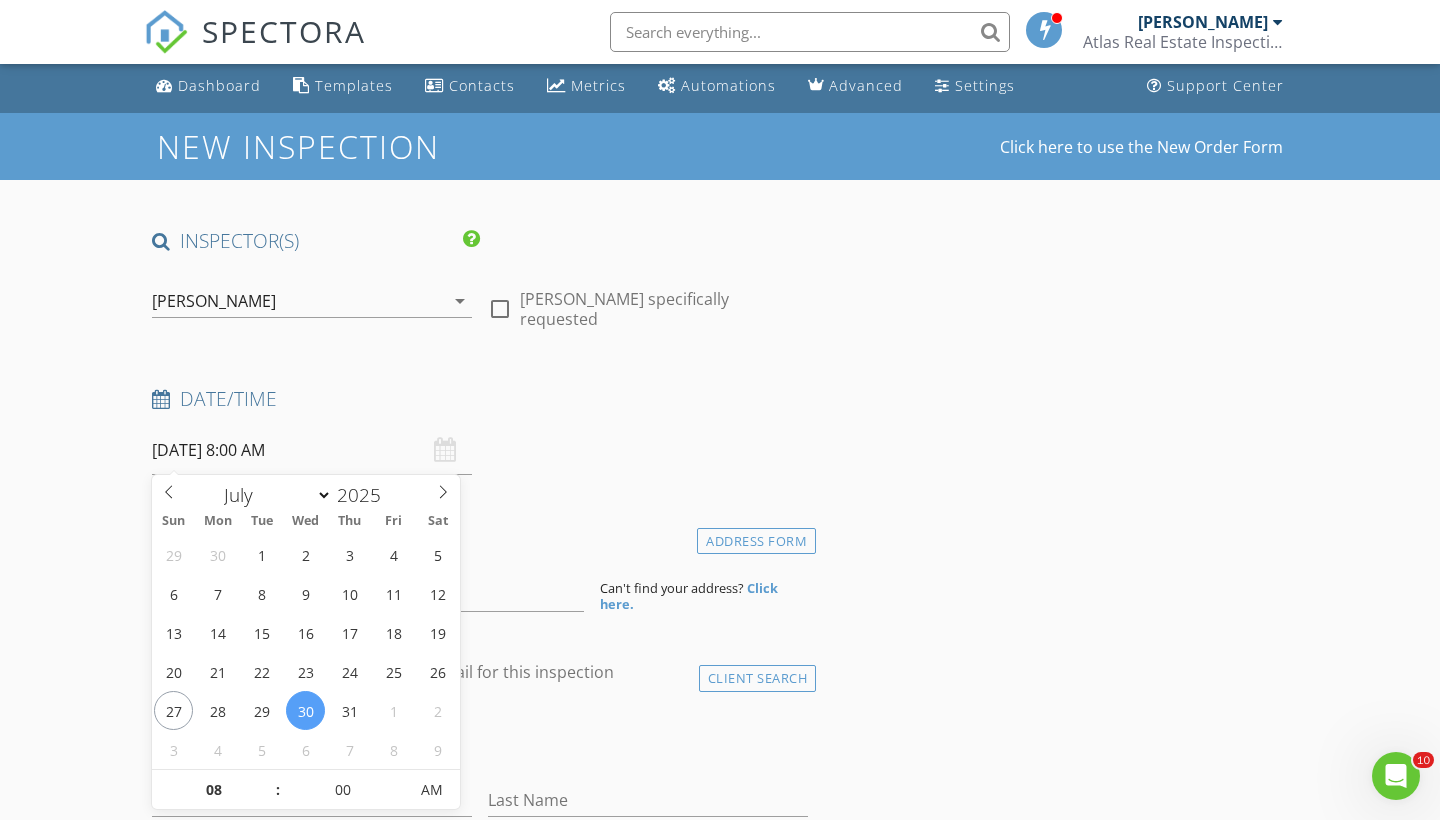 click on "Location" at bounding box center [480, 536] 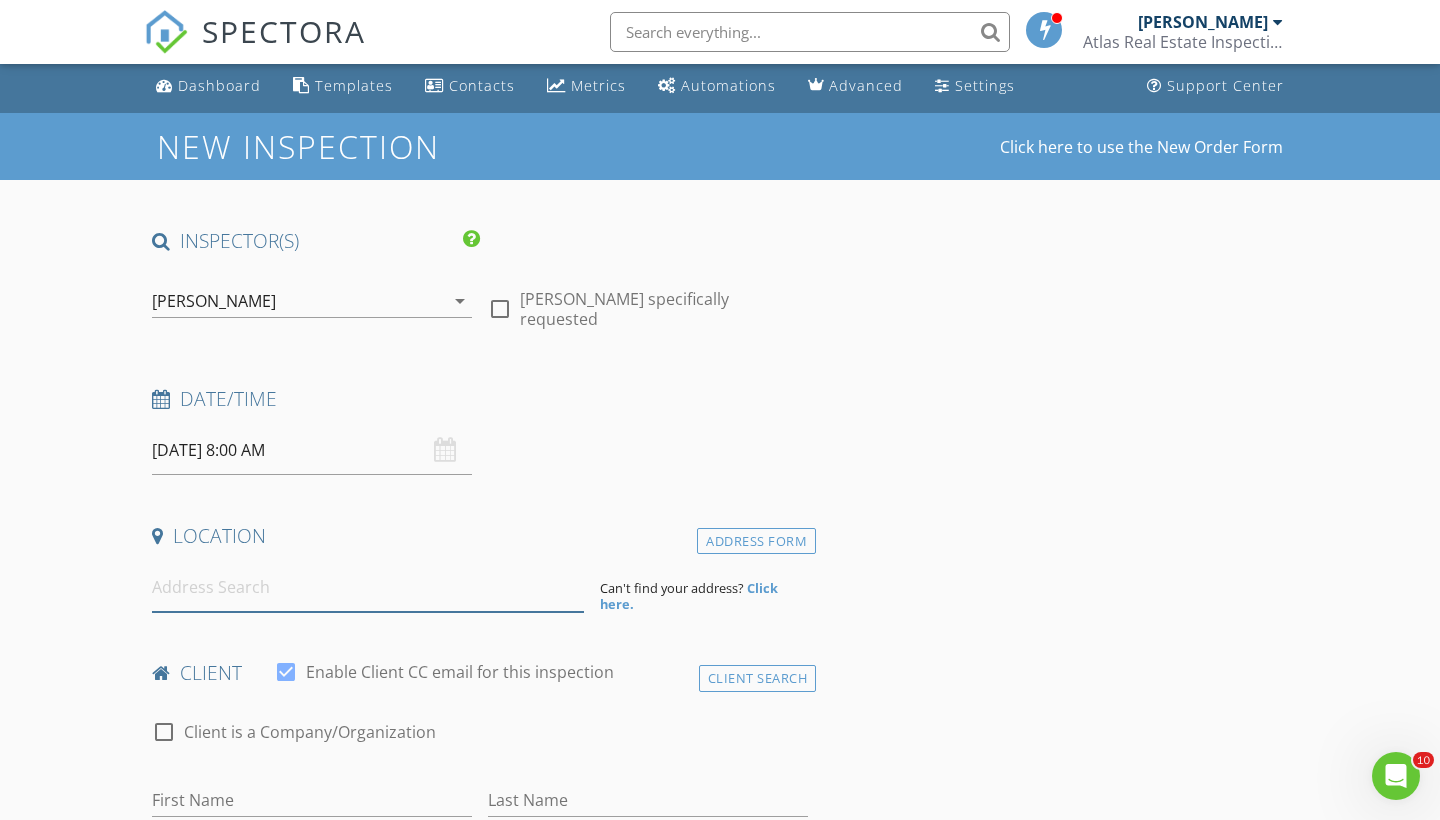 click at bounding box center (368, 587) 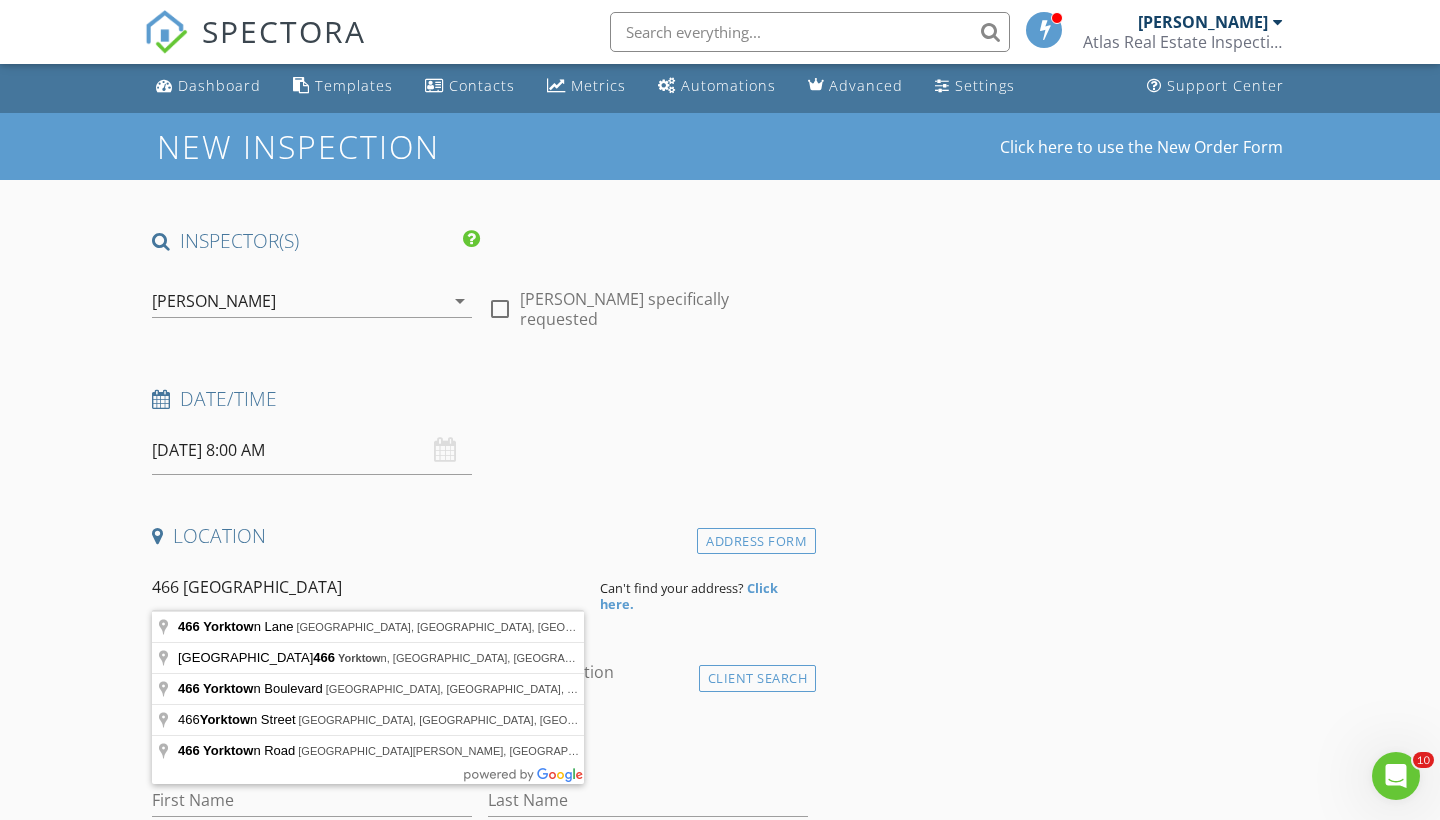 type on "466 Yorktown Lane, Beaumont, TX, USA" 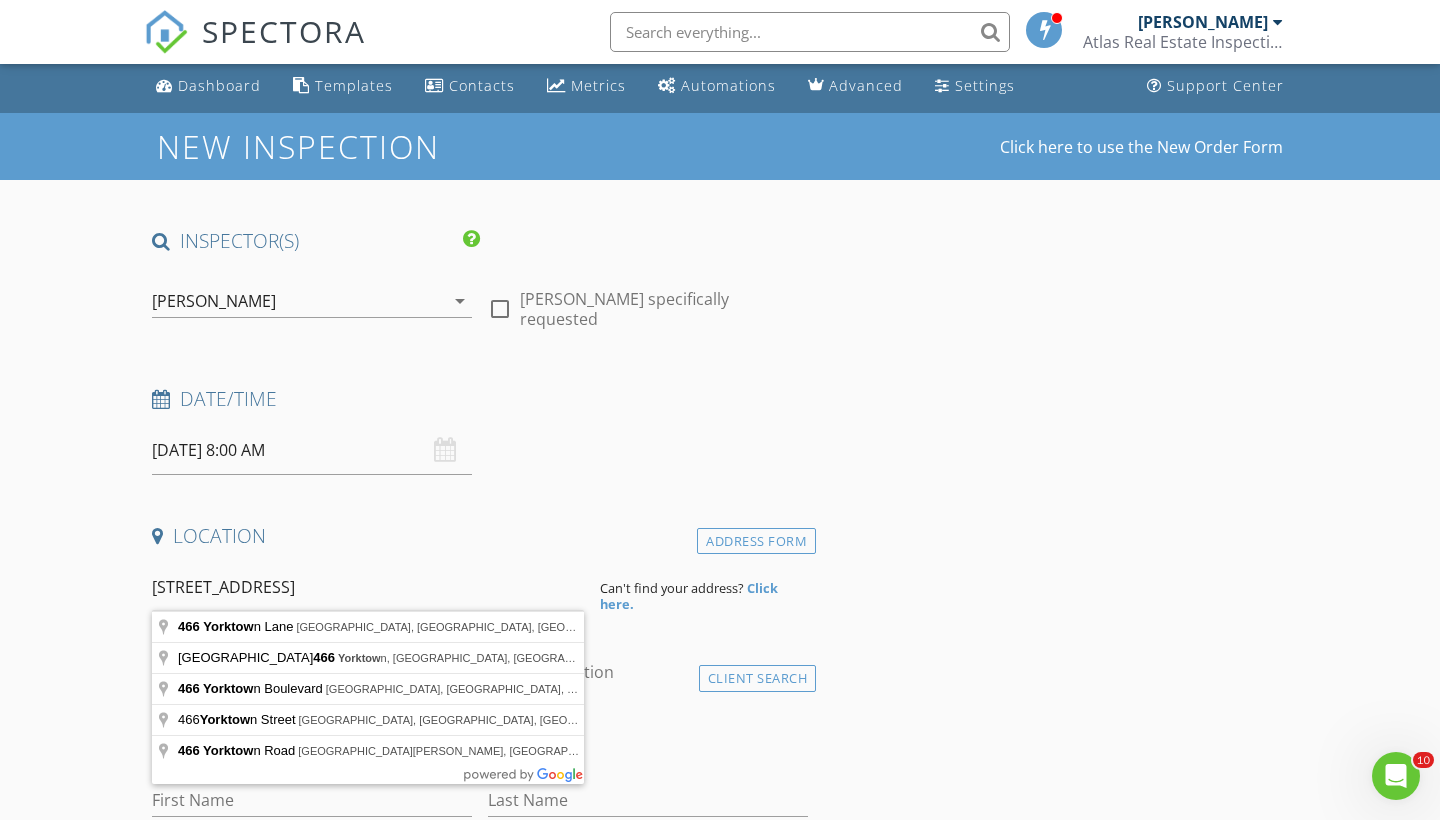 drag, startPoint x: 331, startPoint y: 580, endPoint x: 334, endPoint y: 629, distance: 49.09175 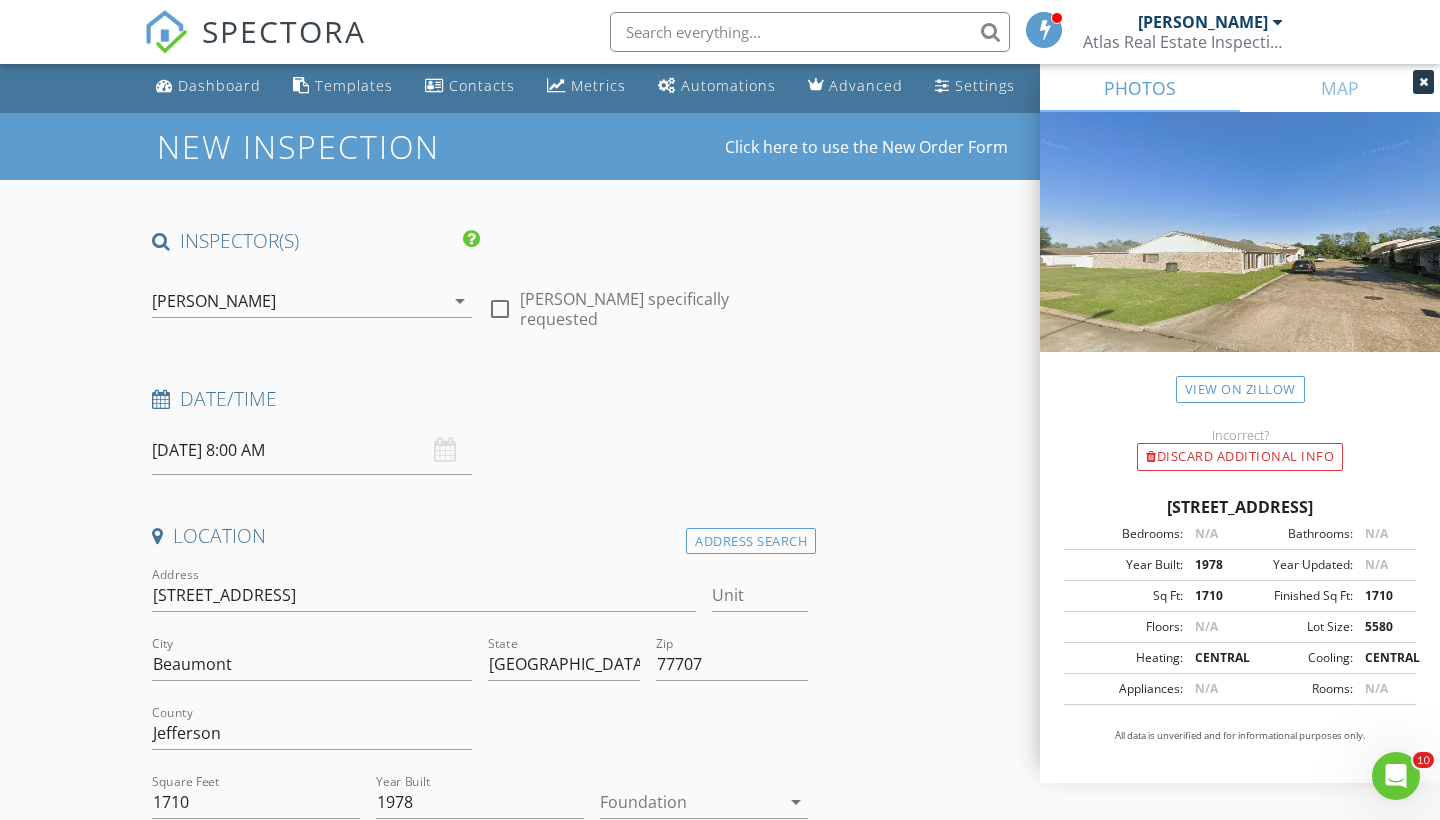 scroll, scrollTop: 207, scrollLeft: 0, axis: vertical 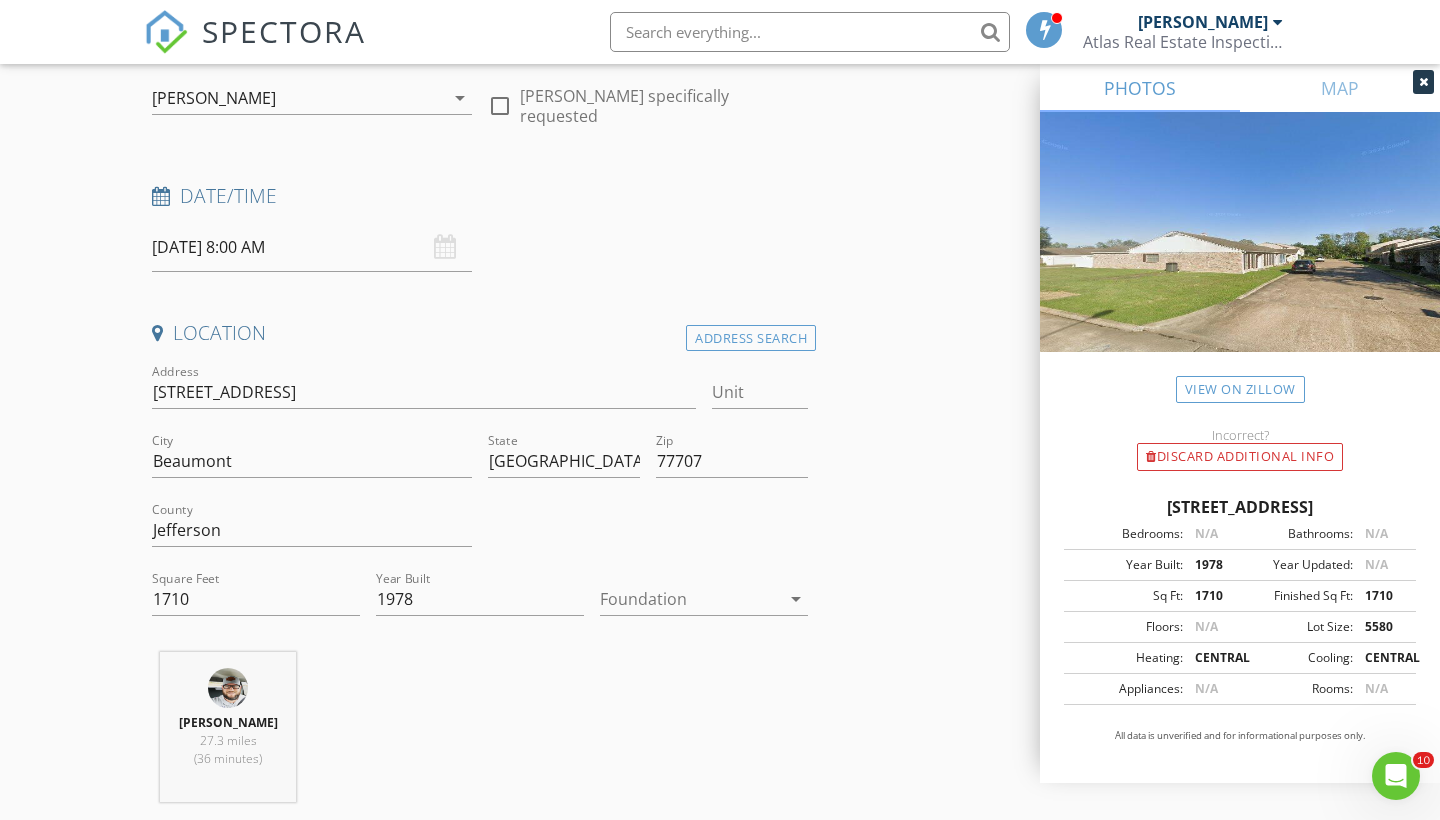 click at bounding box center (690, 599) 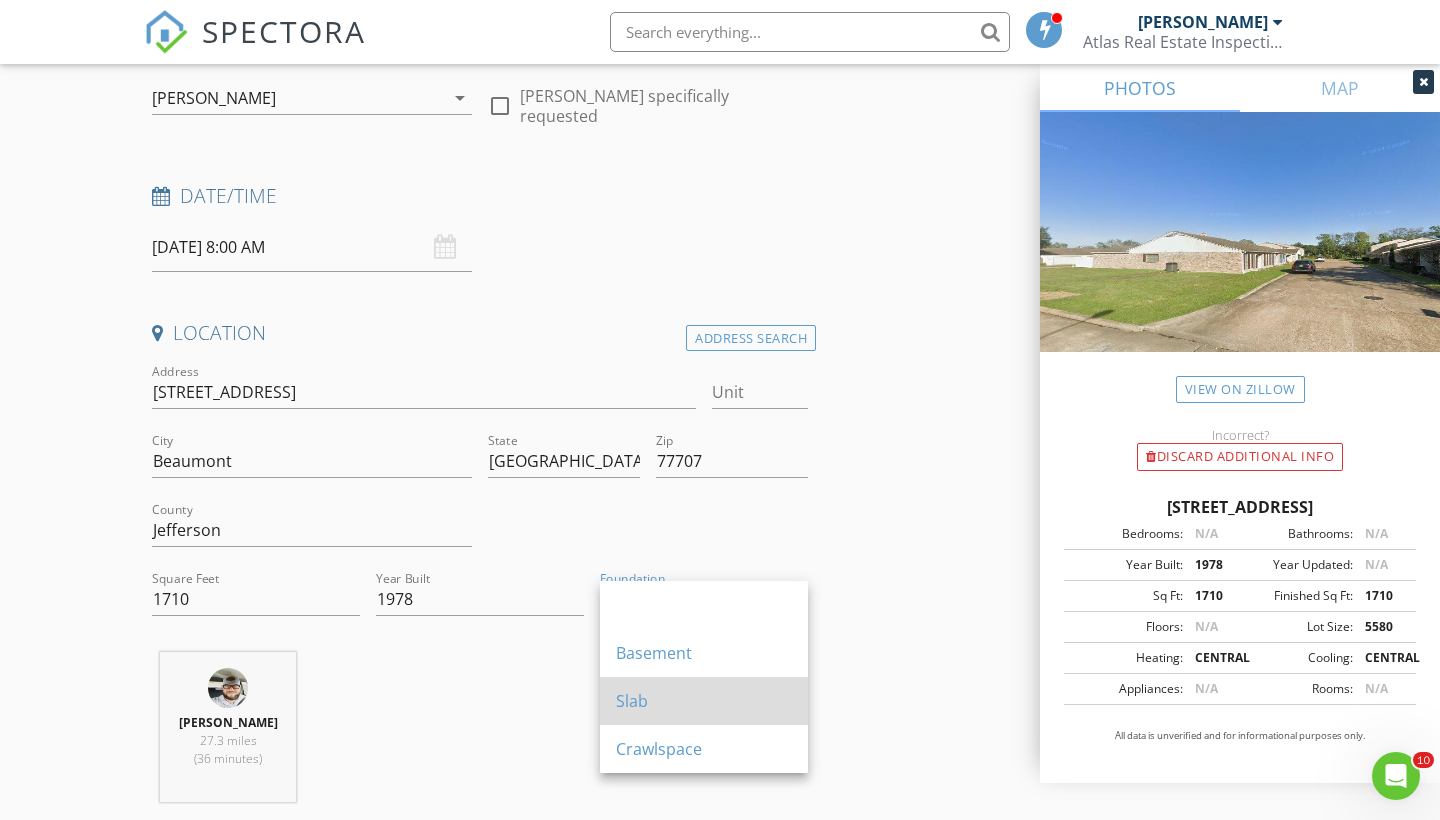 click on "Slab" at bounding box center [704, 701] 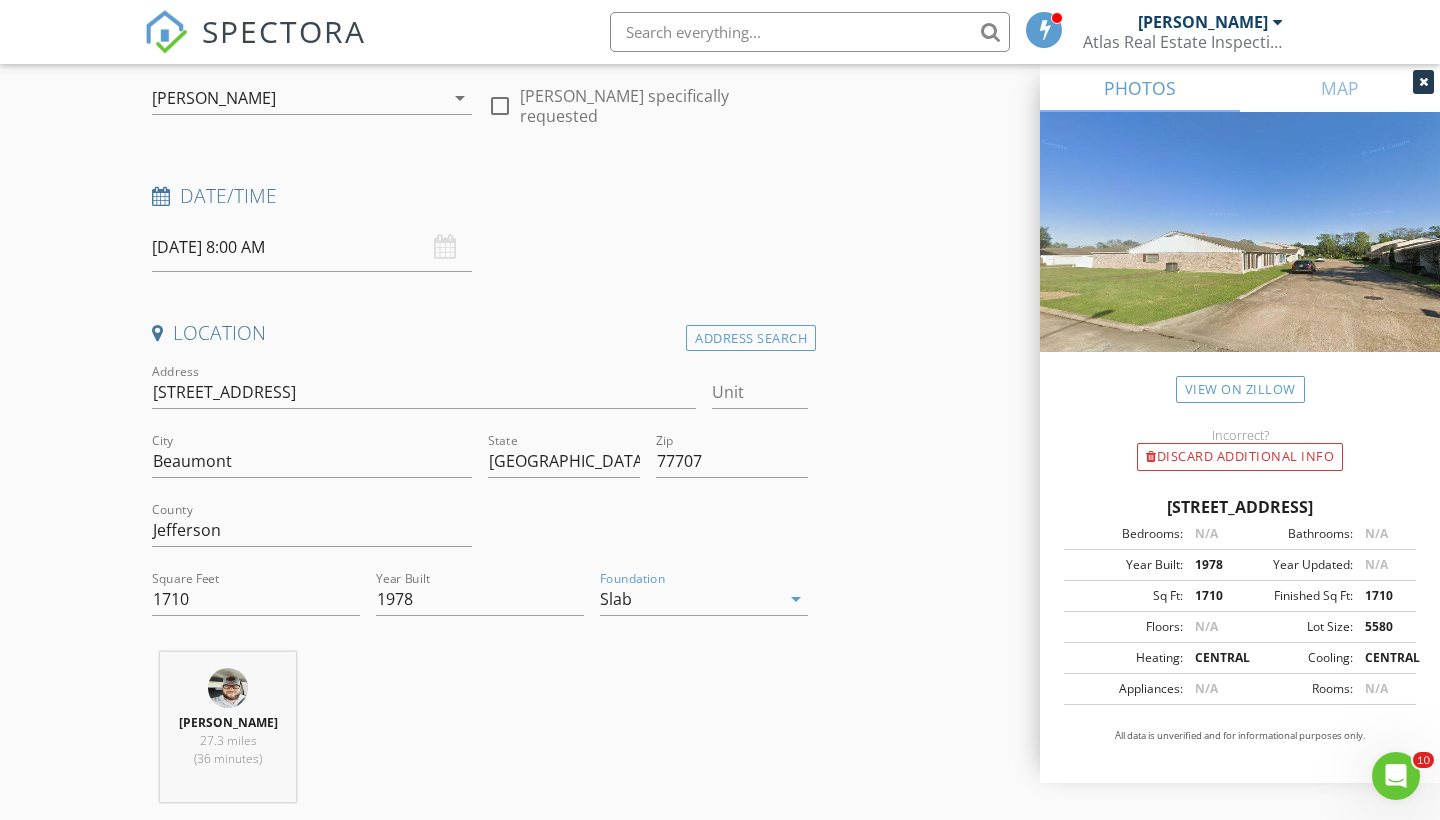 click on "INSPECTOR(S)
check_box   Dallas Colton   PRIMARY   Dallas Colton arrow_drop_down   check_box_outline_blank Dallas Colton specifically requested
Date/Time
07/30/2025 8:00 AM
Location
Address Search       Address 466 Yorktown Ln   Unit   City Beaumont   State TX   Zip 77707   County Jefferson     Square Feet 1710   Year Built 1978   Foundation Slab arrow_drop_down     Dallas Colton     27.3 miles     (36 minutes)
client
check_box Enable Client CC email for this inspection   Client Search     check_box_outline_blank Client is a Company/Organization     First Name   Last Name   Email   CC Email   Phone           Notes   Private Notes
ADD ADDITIONAL client
SERVICES
check_box_outline_blank   Residential Inspection   check_box_outline_blank   Water Testing     Repair Re-Inspection" at bounding box center [720, 1777] 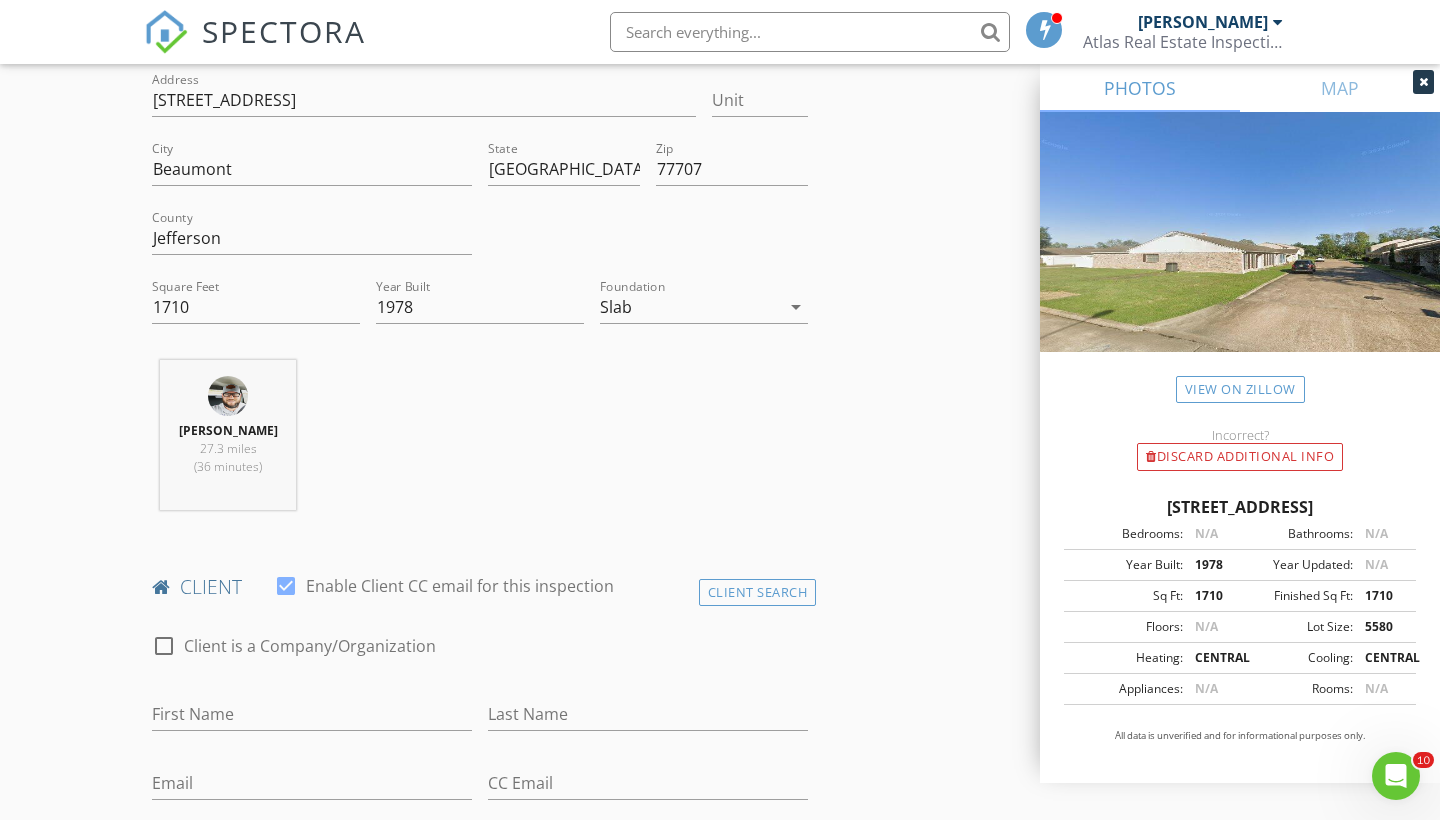 scroll, scrollTop: 624, scrollLeft: 0, axis: vertical 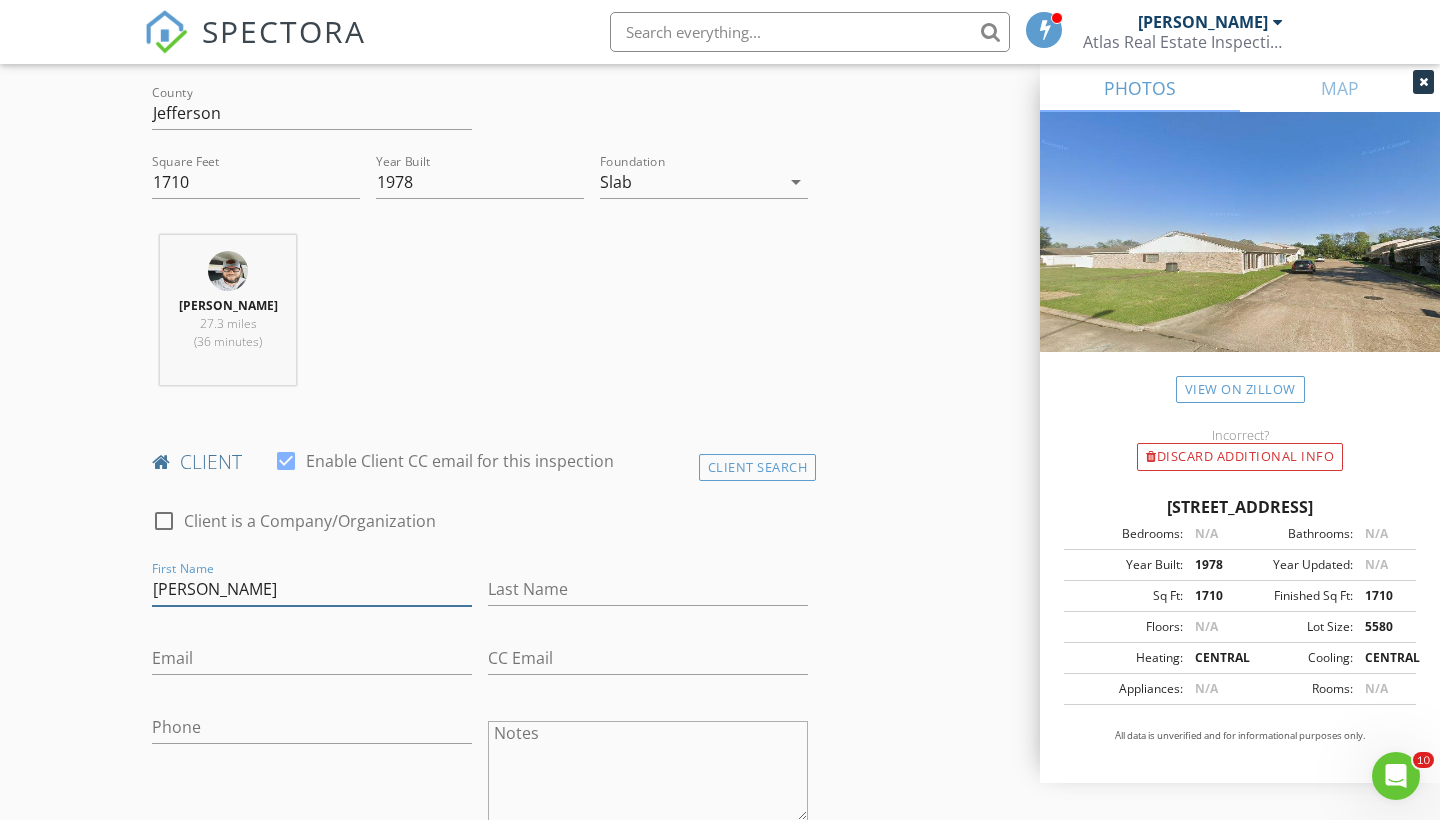 type on "Julio" 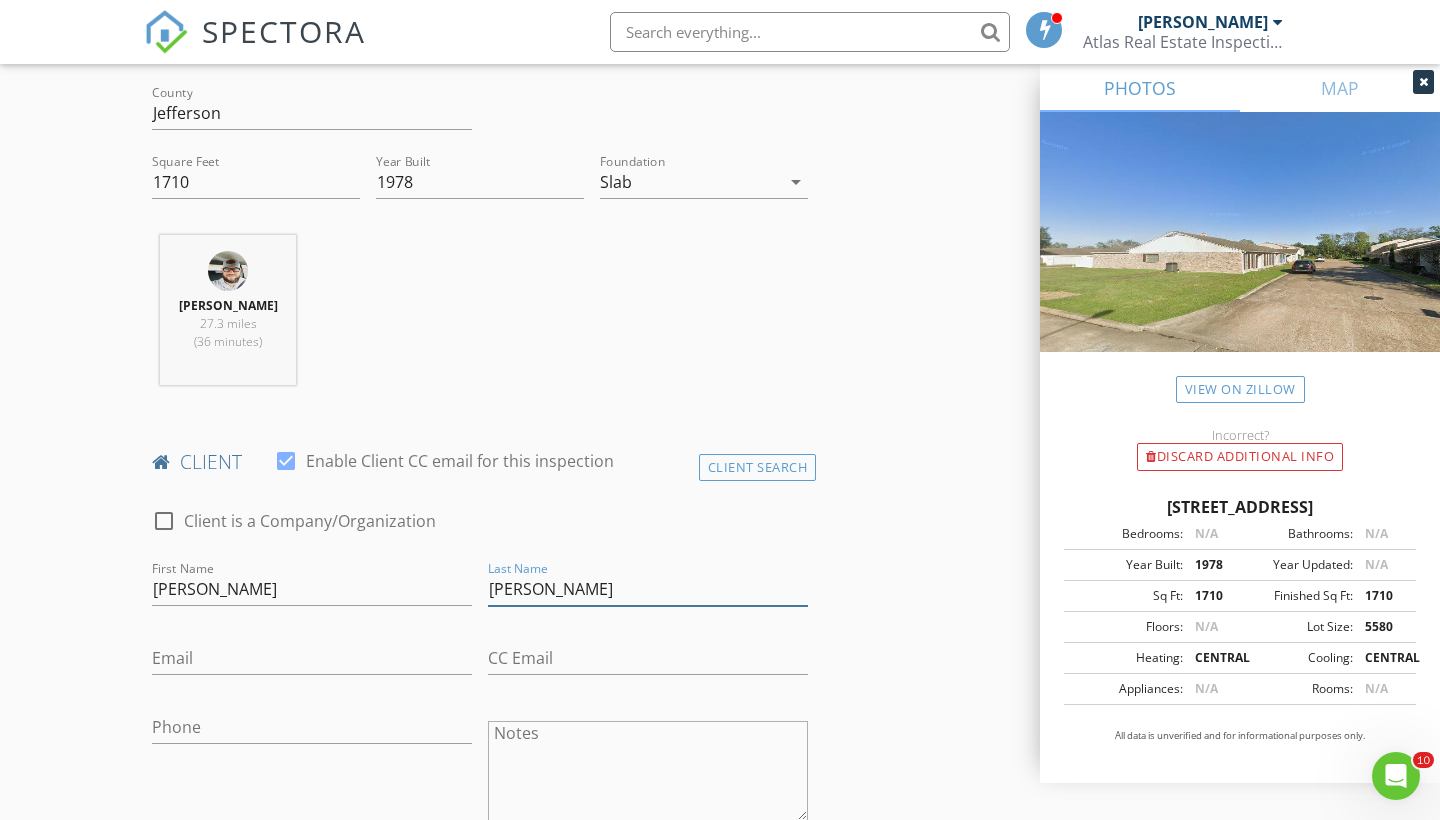 type on "Perez" 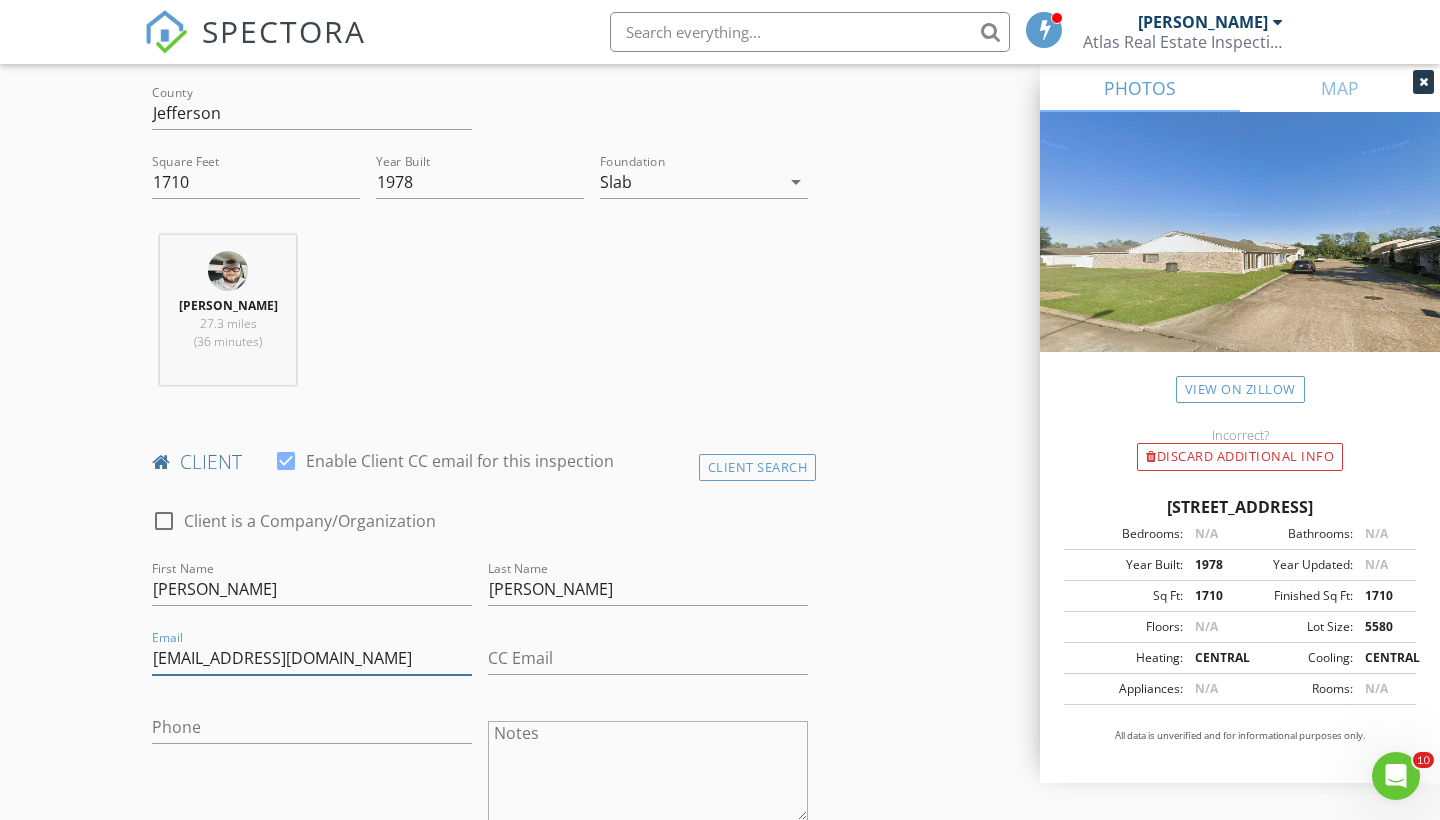 type on "[EMAIL_ADDRESS][DOMAIN_NAME]" 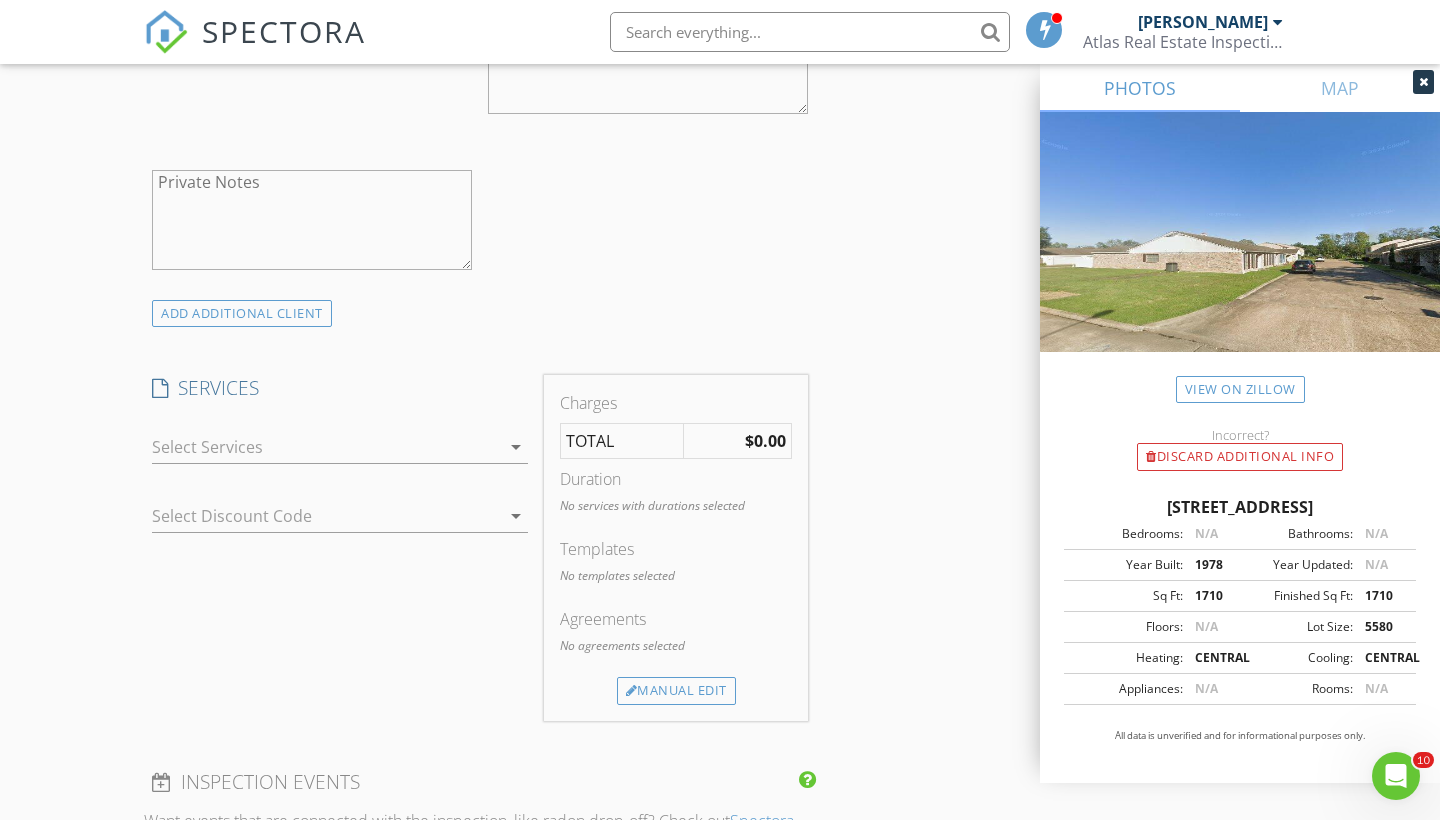 scroll, scrollTop: 1330, scrollLeft: 0, axis: vertical 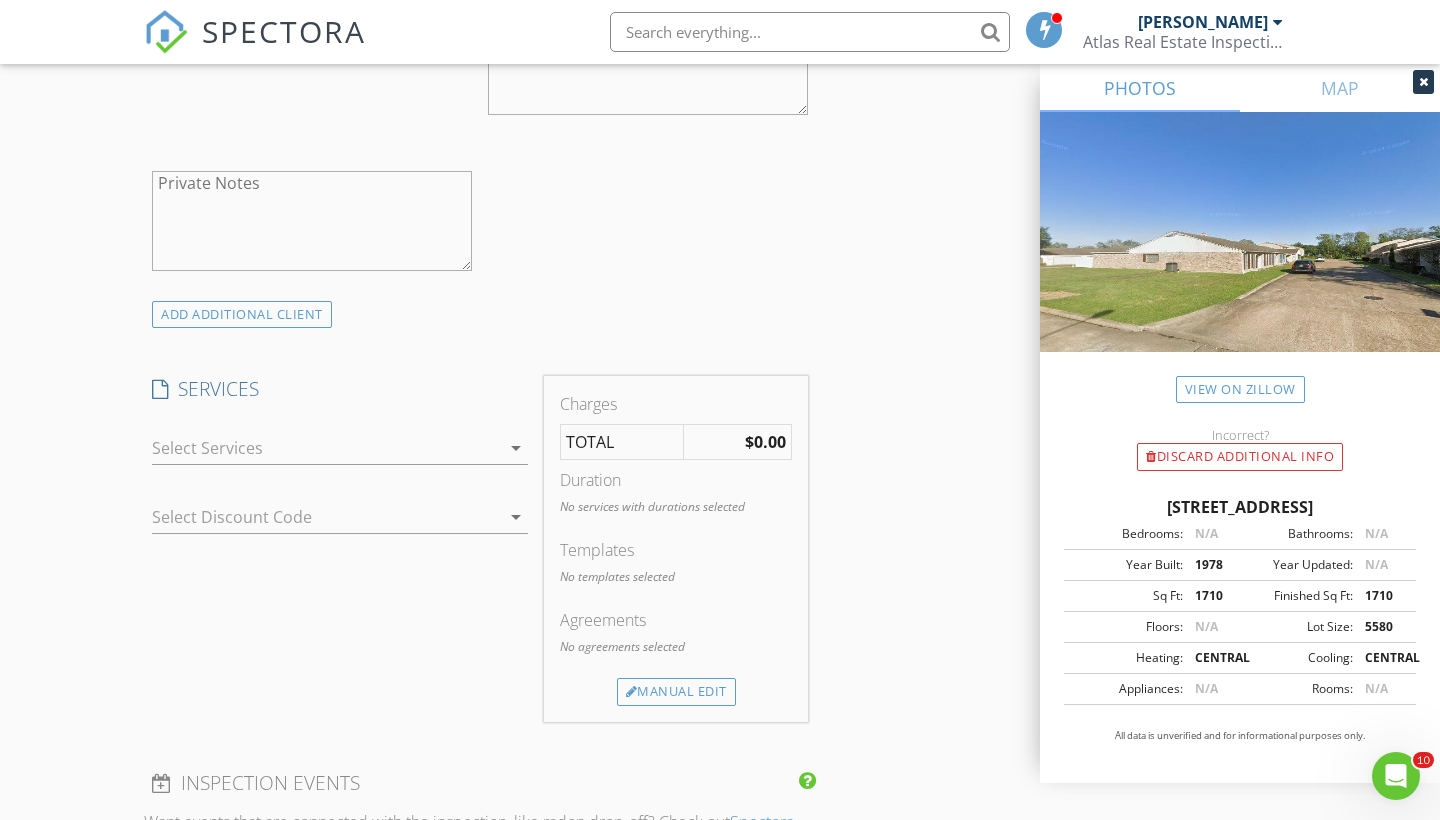 type on "[PHONE_NUMBER]" 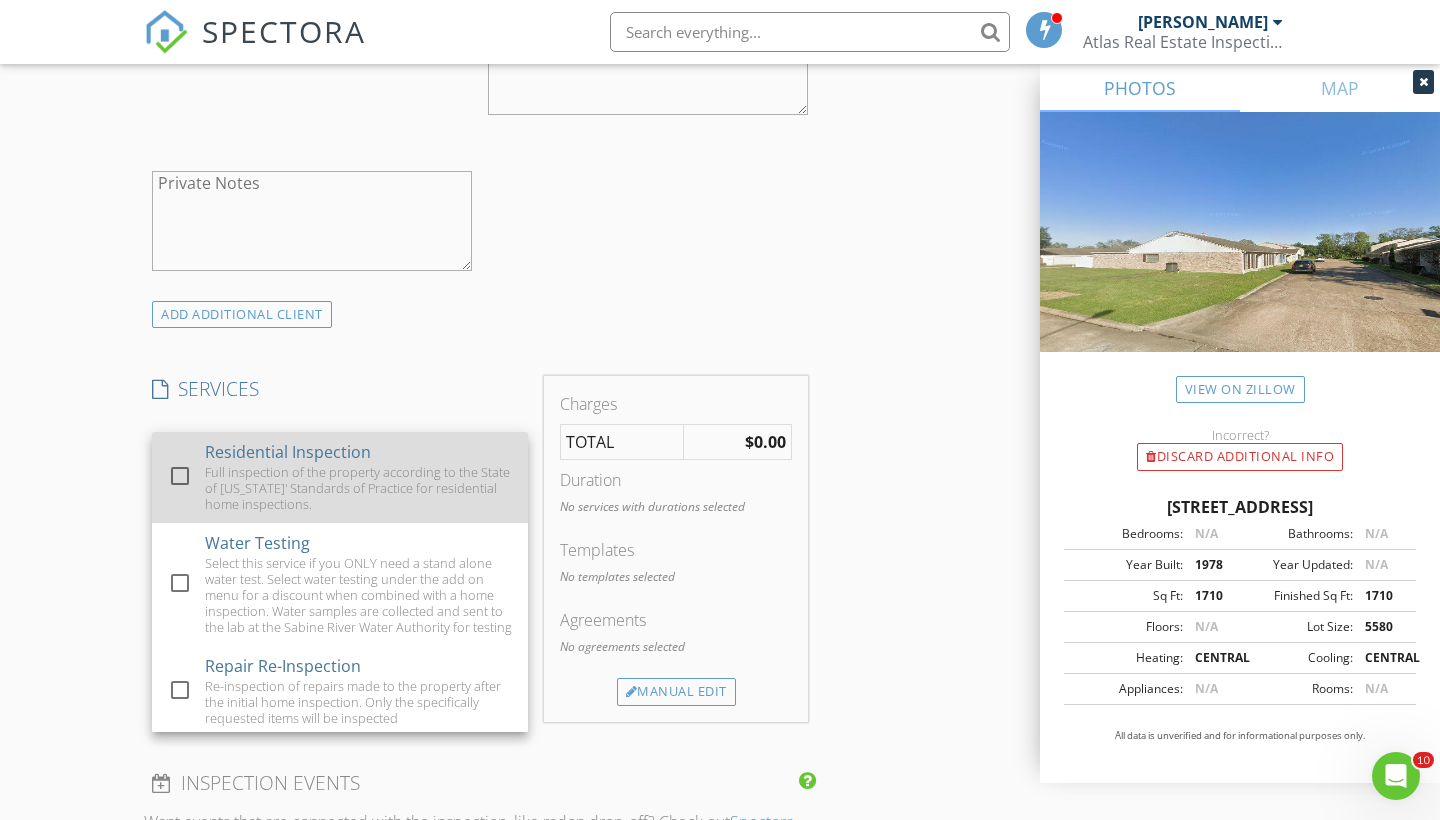 click on "Full inspection of the property according to the State of Texas' Standards of Practice for residential home inspections." at bounding box center (358, 488) 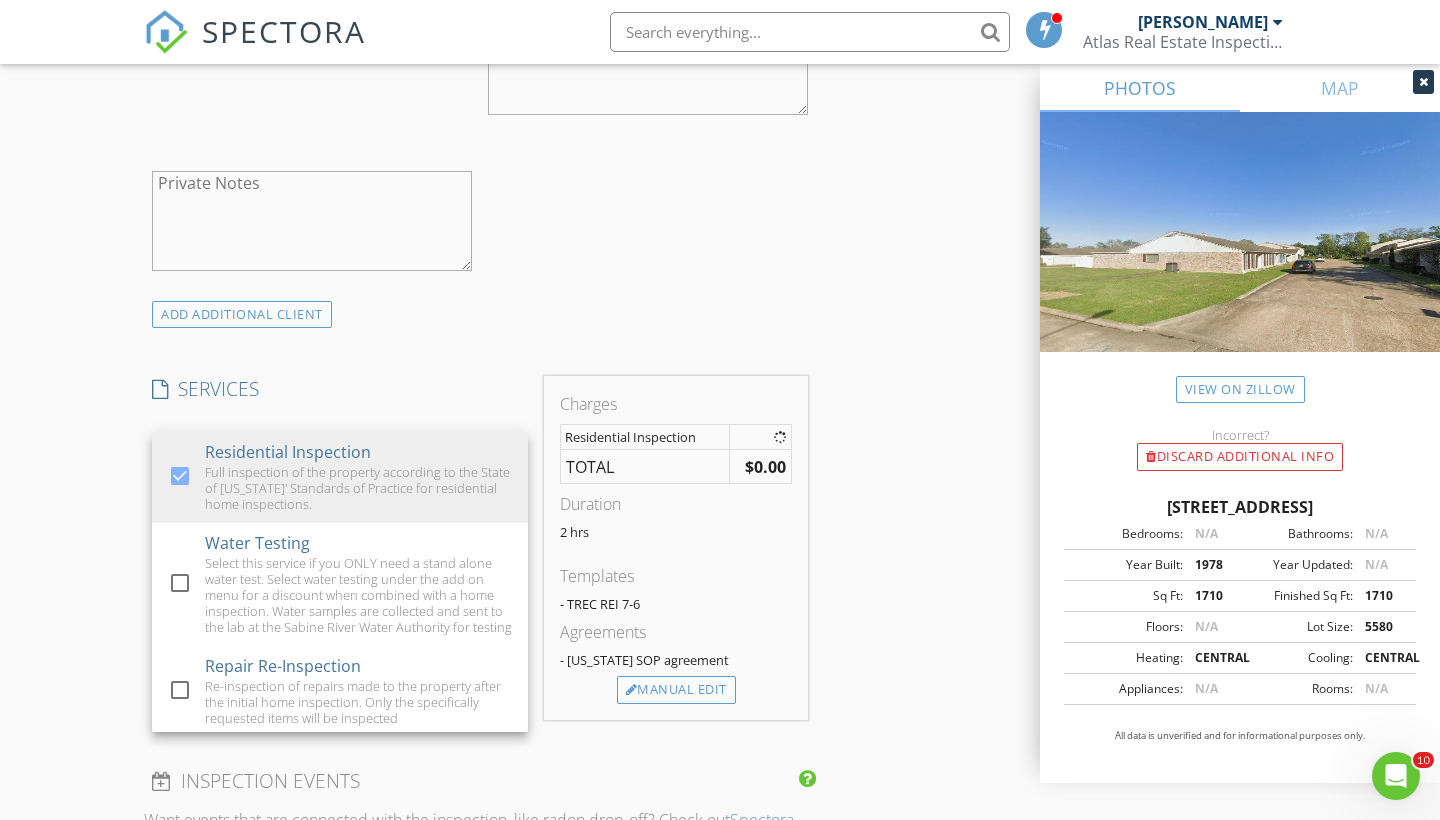 click on "check_box_outline_blank Client is a Company/Organization     First Name Julio   Last Name Perez   Email julio11776@icloud.com   CC Email   Phone 409-284-2137           Notes   Private Notes" at bounding box center (480, 42) 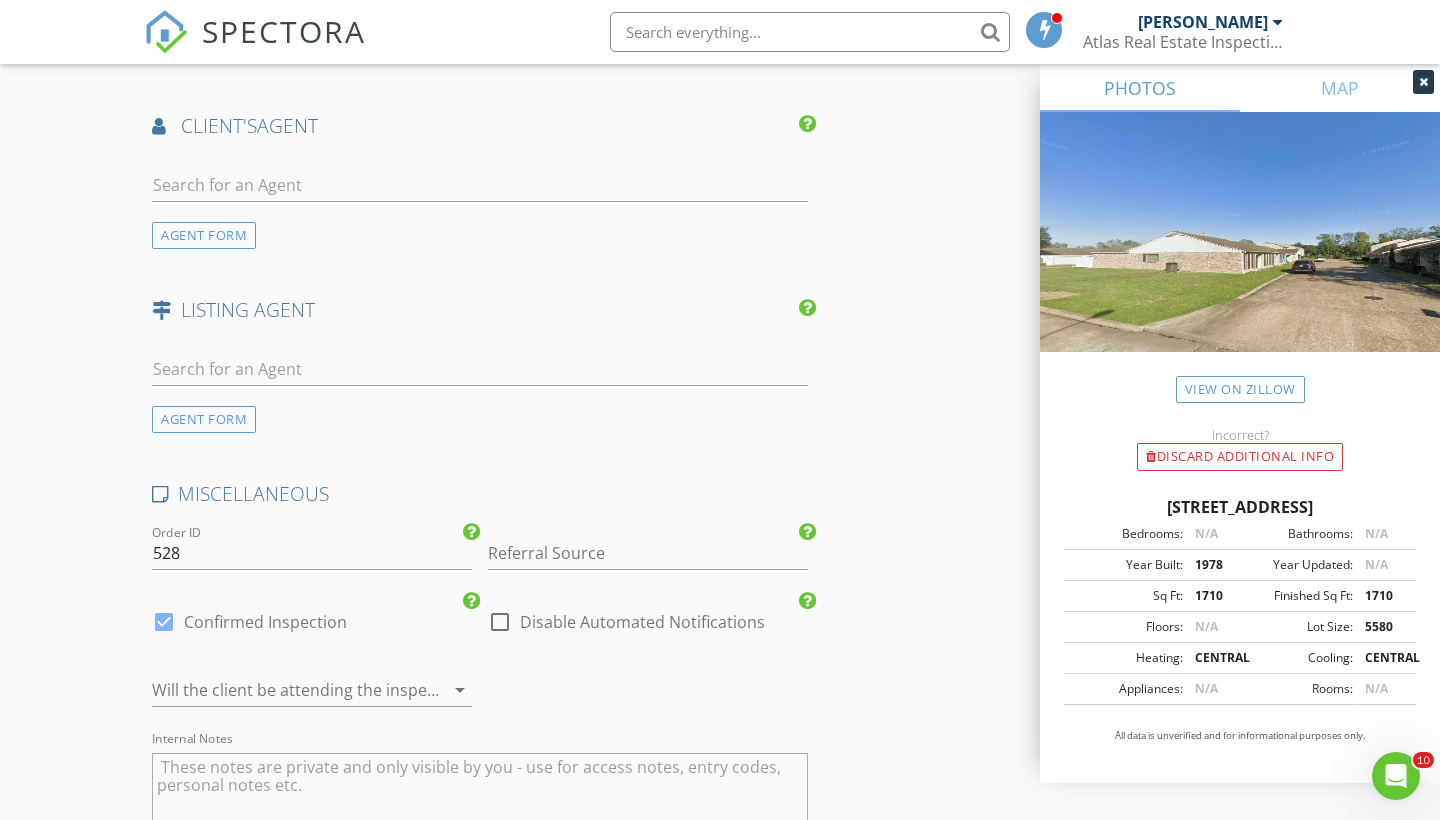 scroll, scrollTop: 2385, scrollLeft: 0, axis: vertical 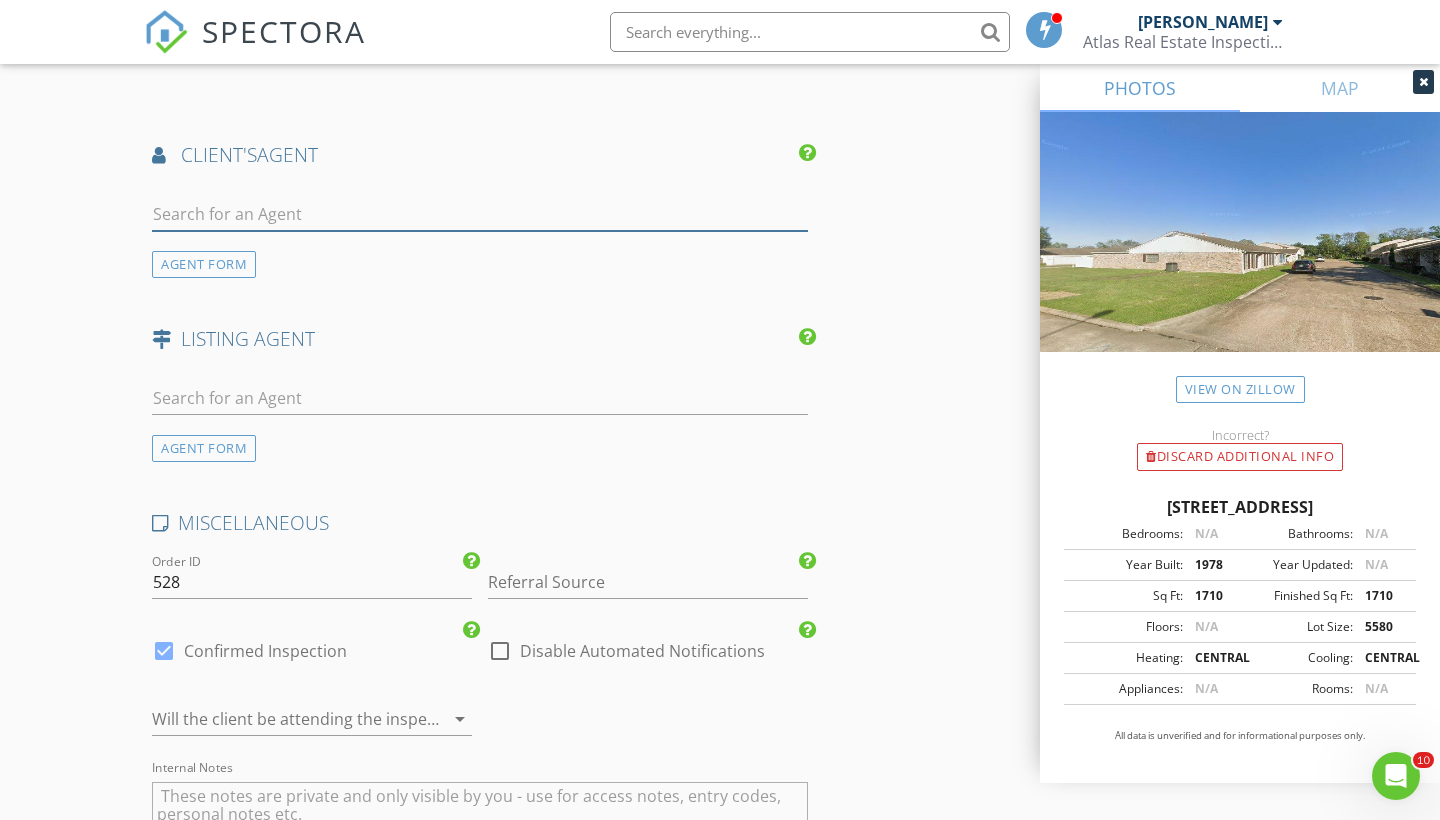 click at bounding box center [480, 214] 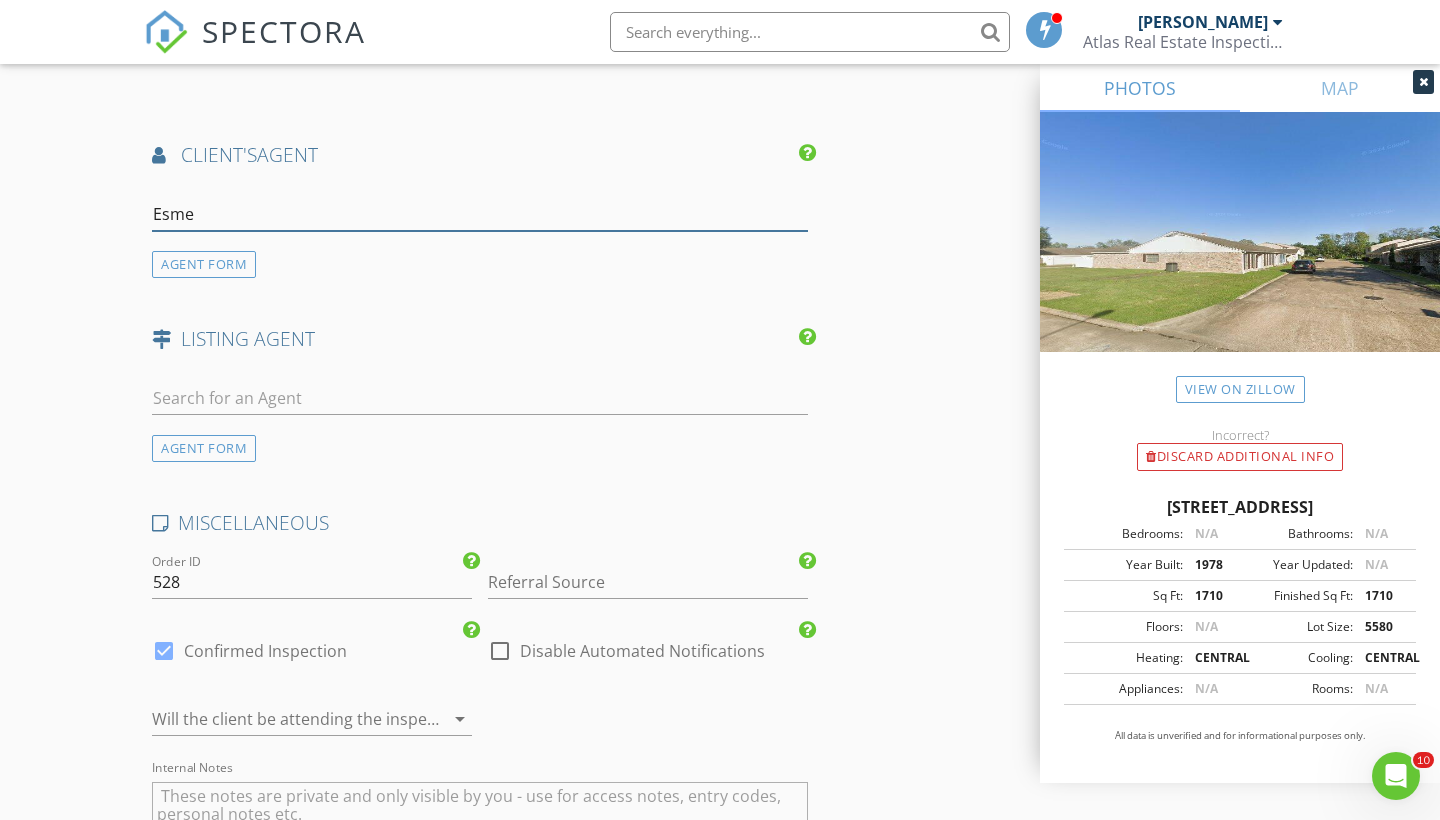 type on "Esmer" 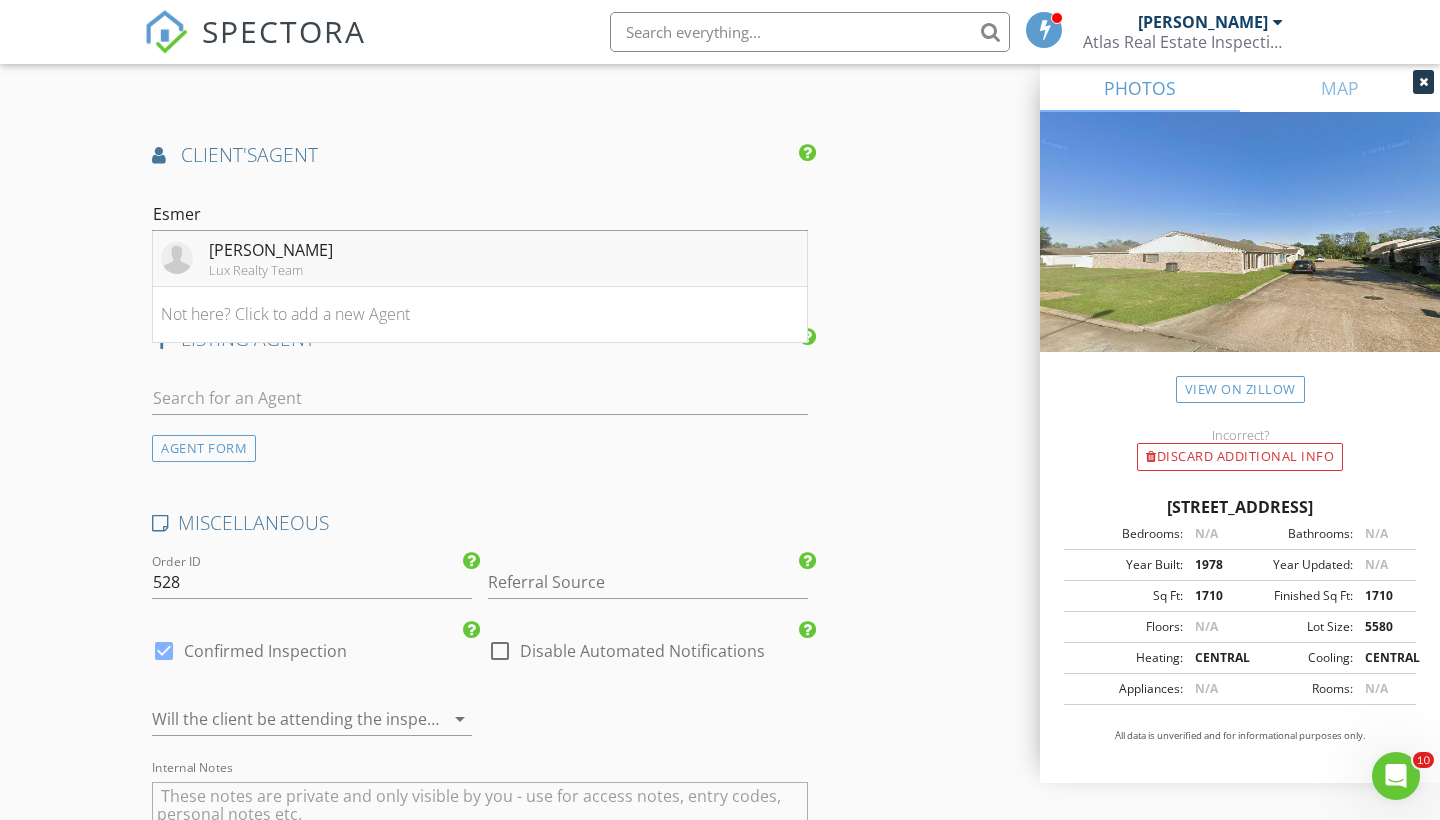 click on "[PERSON_NAME]" at bounding box center (271, 250) 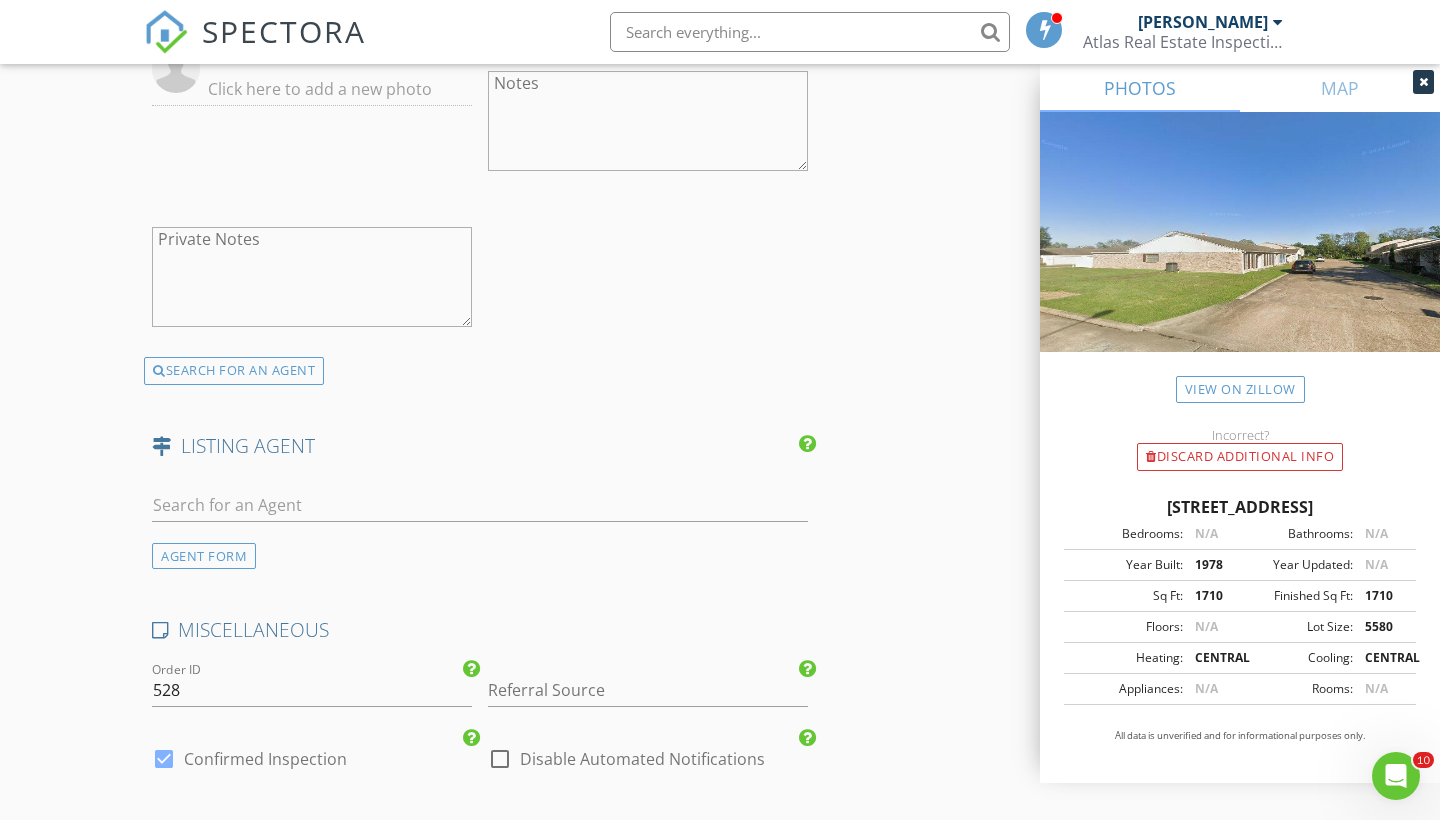 scroll, scrollTop: 2956, scrollLeft: 0, axis: vertical 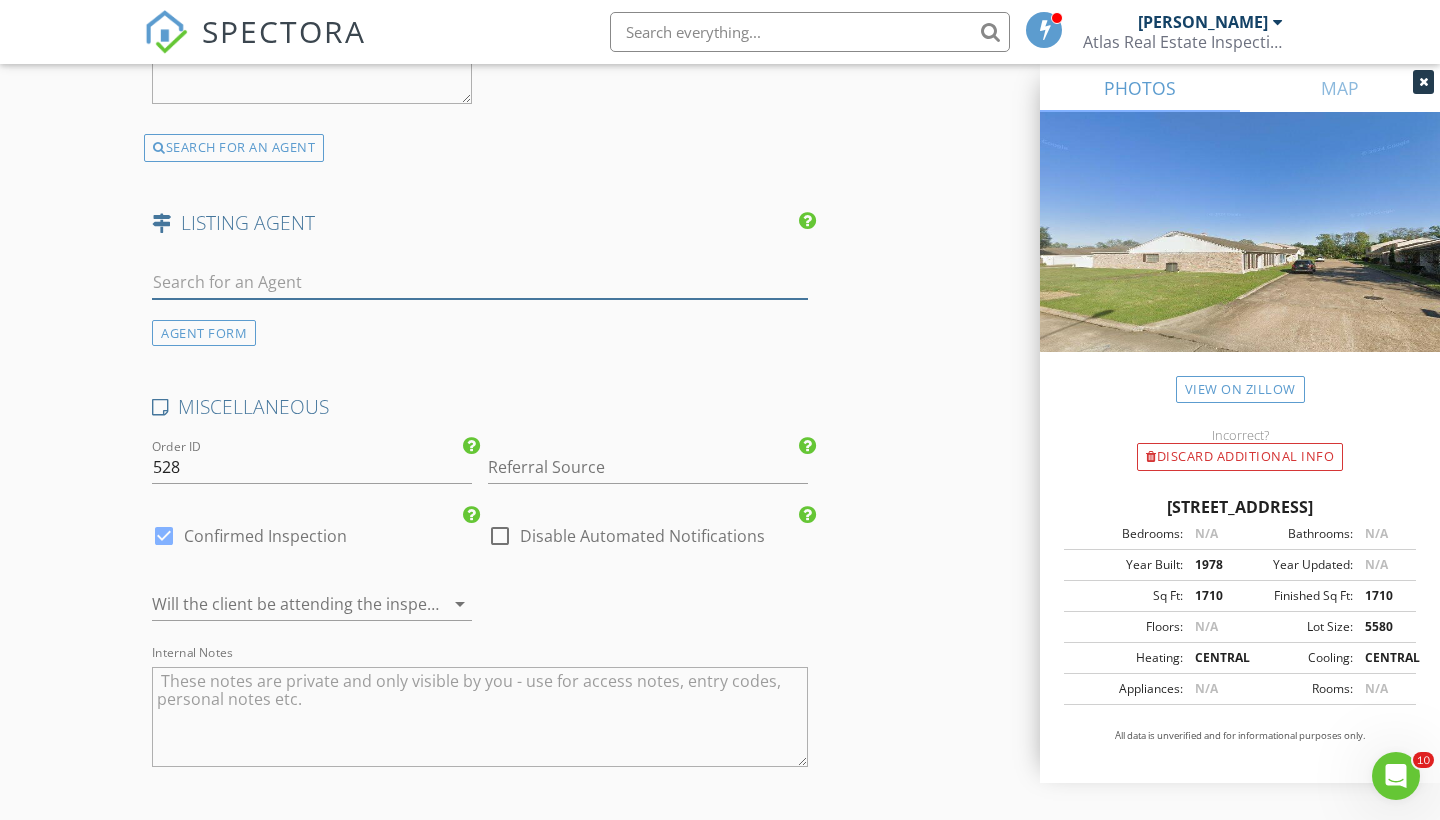 click at bounding box center (480, 282) 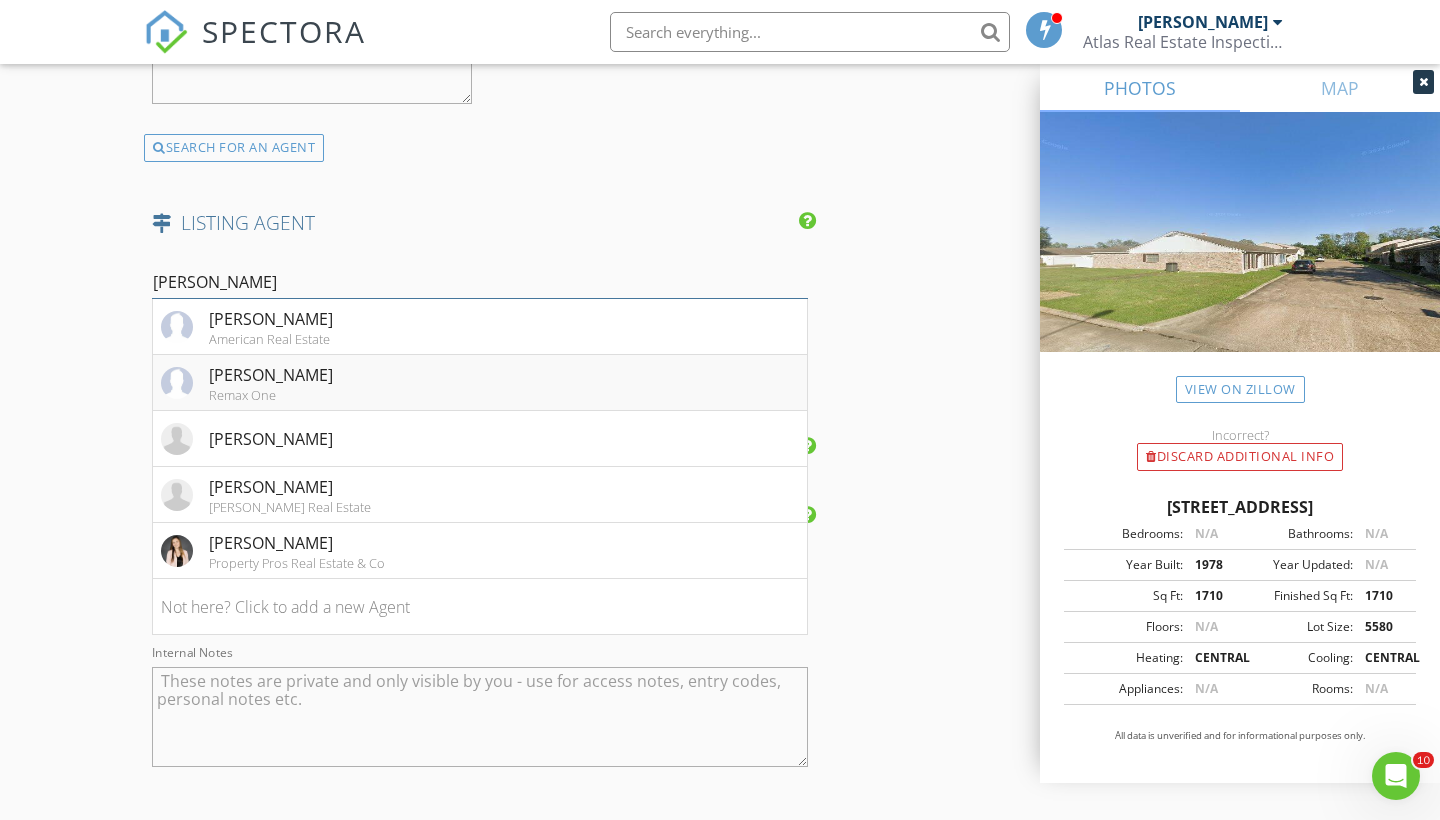 type on "Dana" 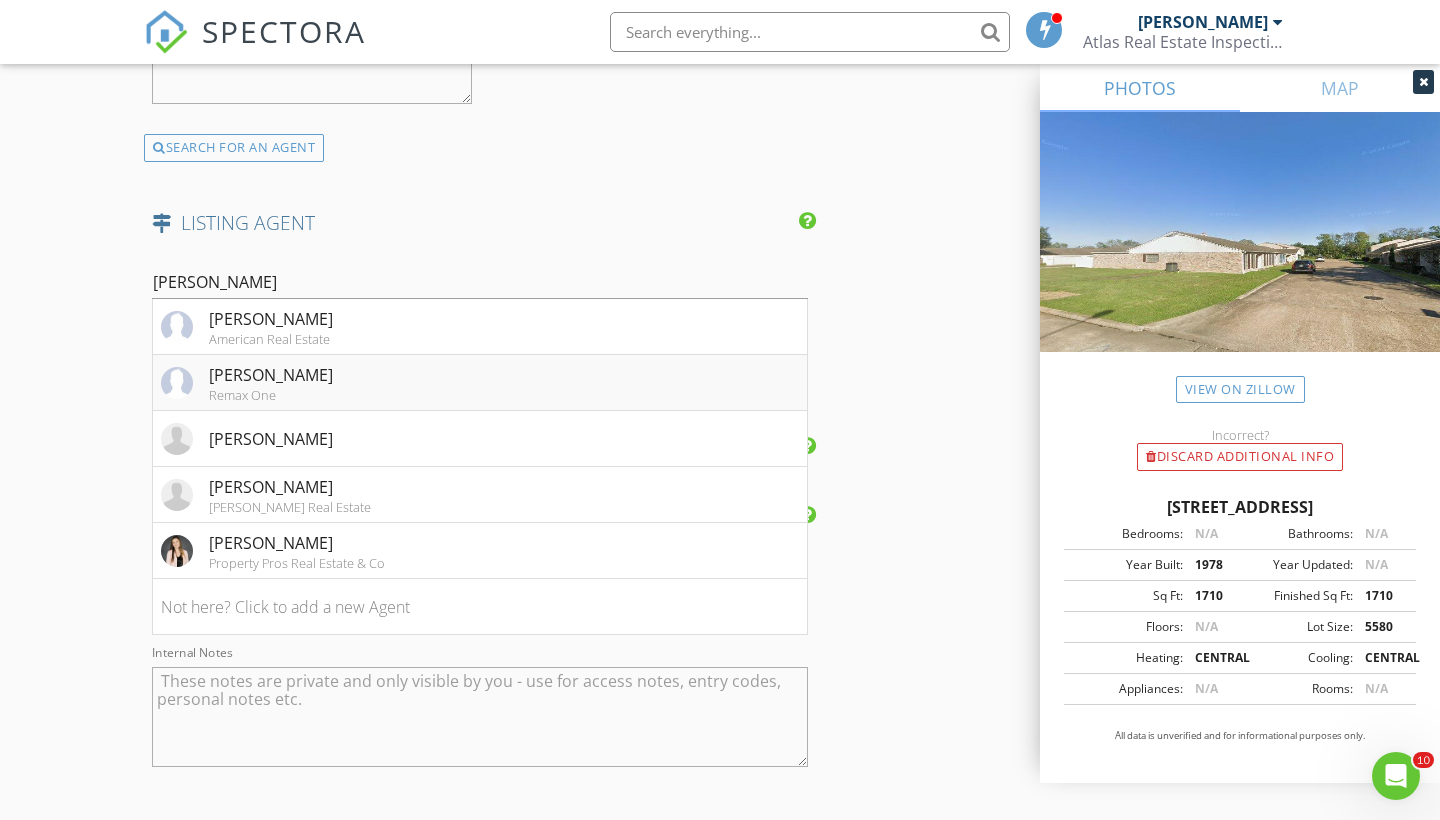 click on "Dana Johnson
Remax One" at bounding box center (480, 383) 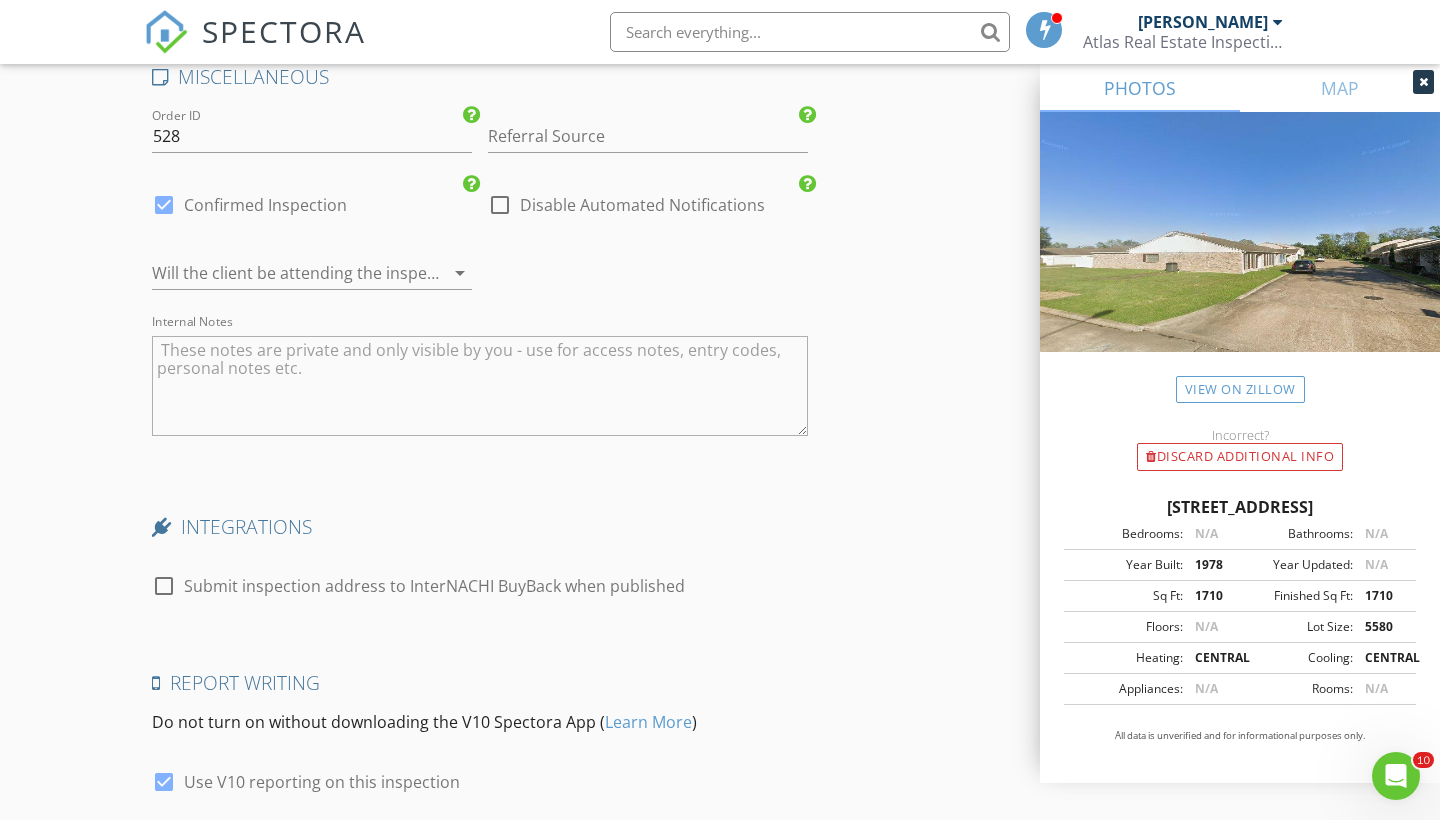 scroll, scrollTop: 3740, scrollLeft: 0, axis: vertical 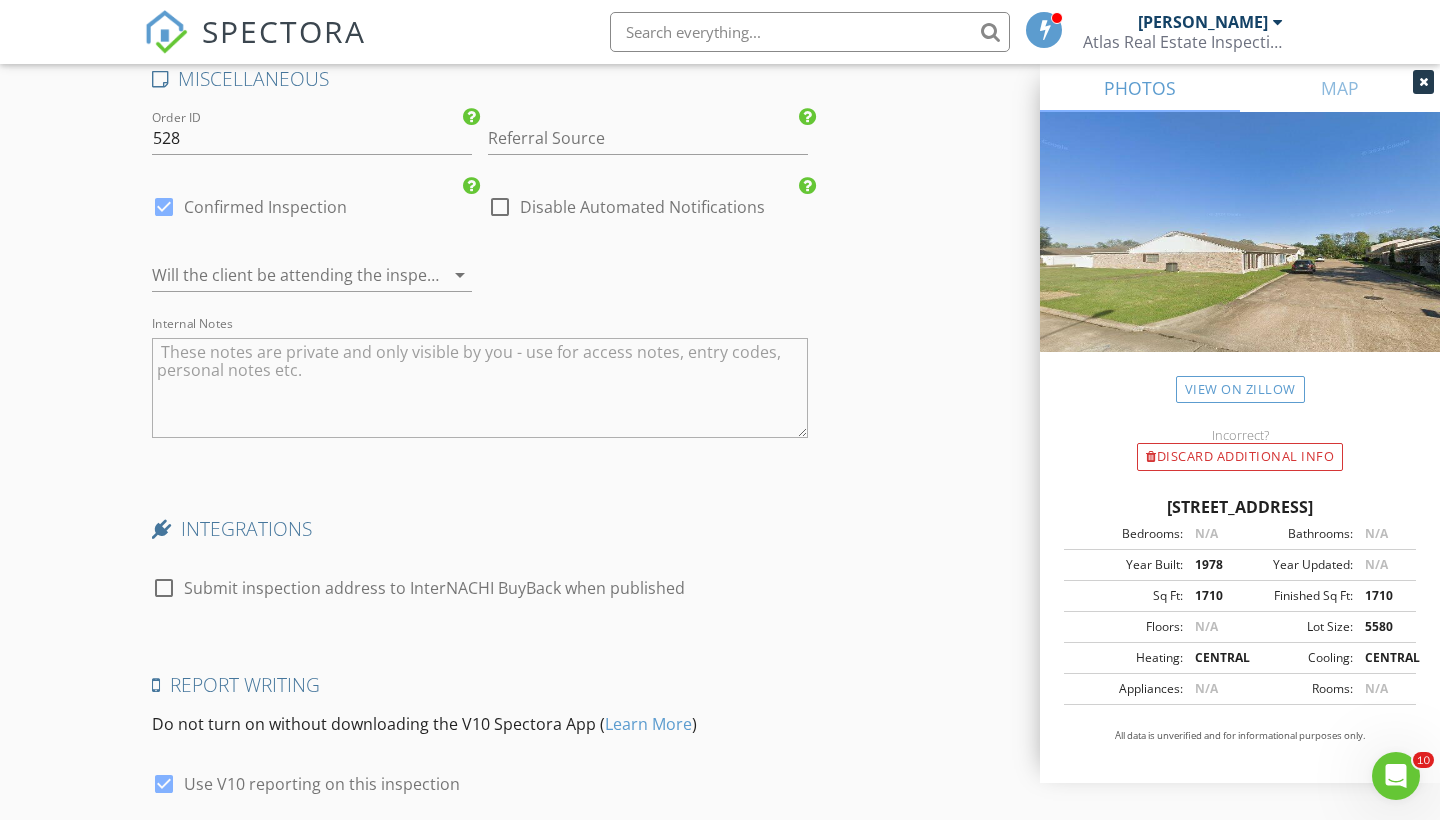 click at bounding box center [164, 588] 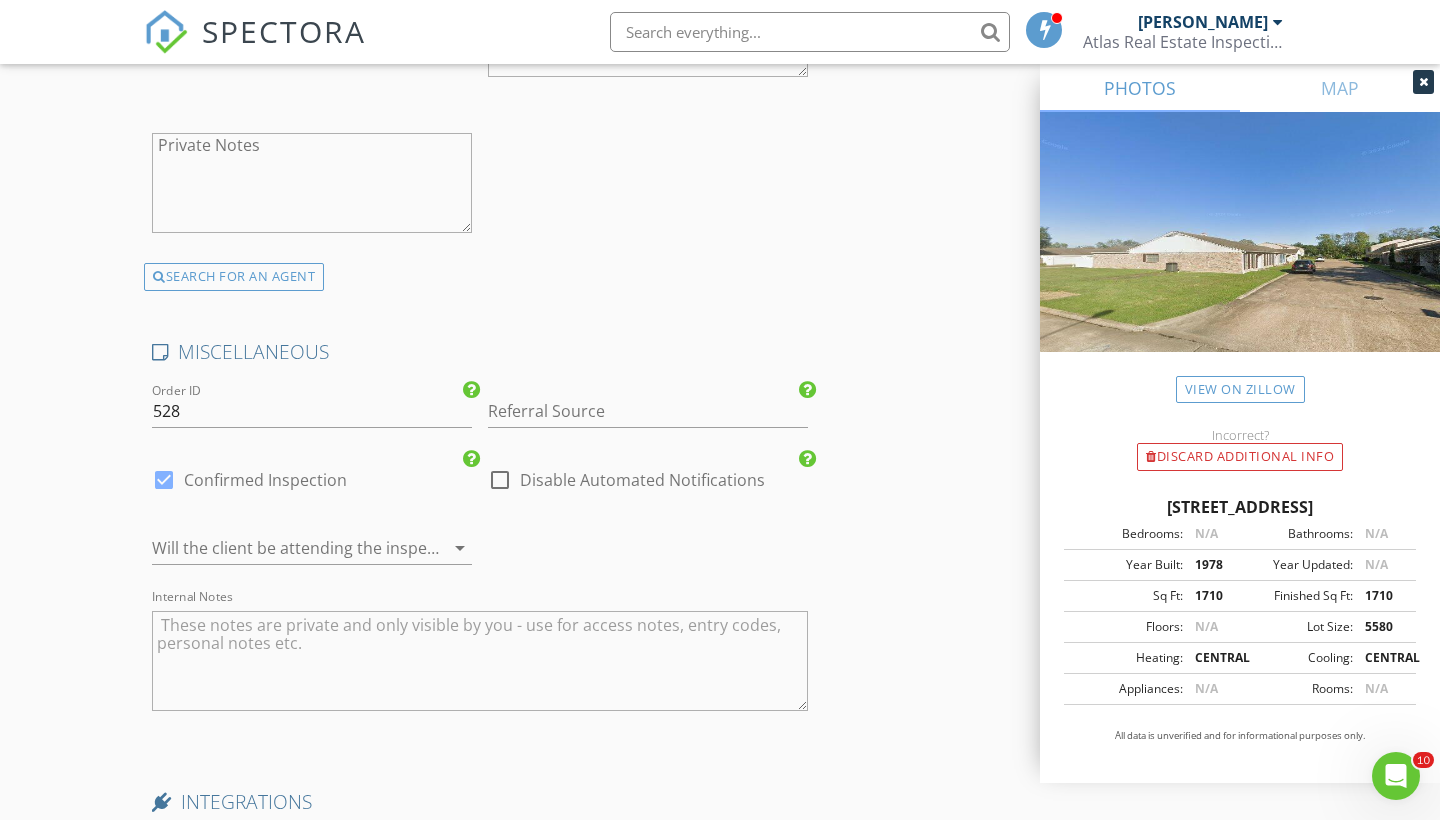 scroll, scrollTop: 3466, scrollLeft: 0, axis: vertical 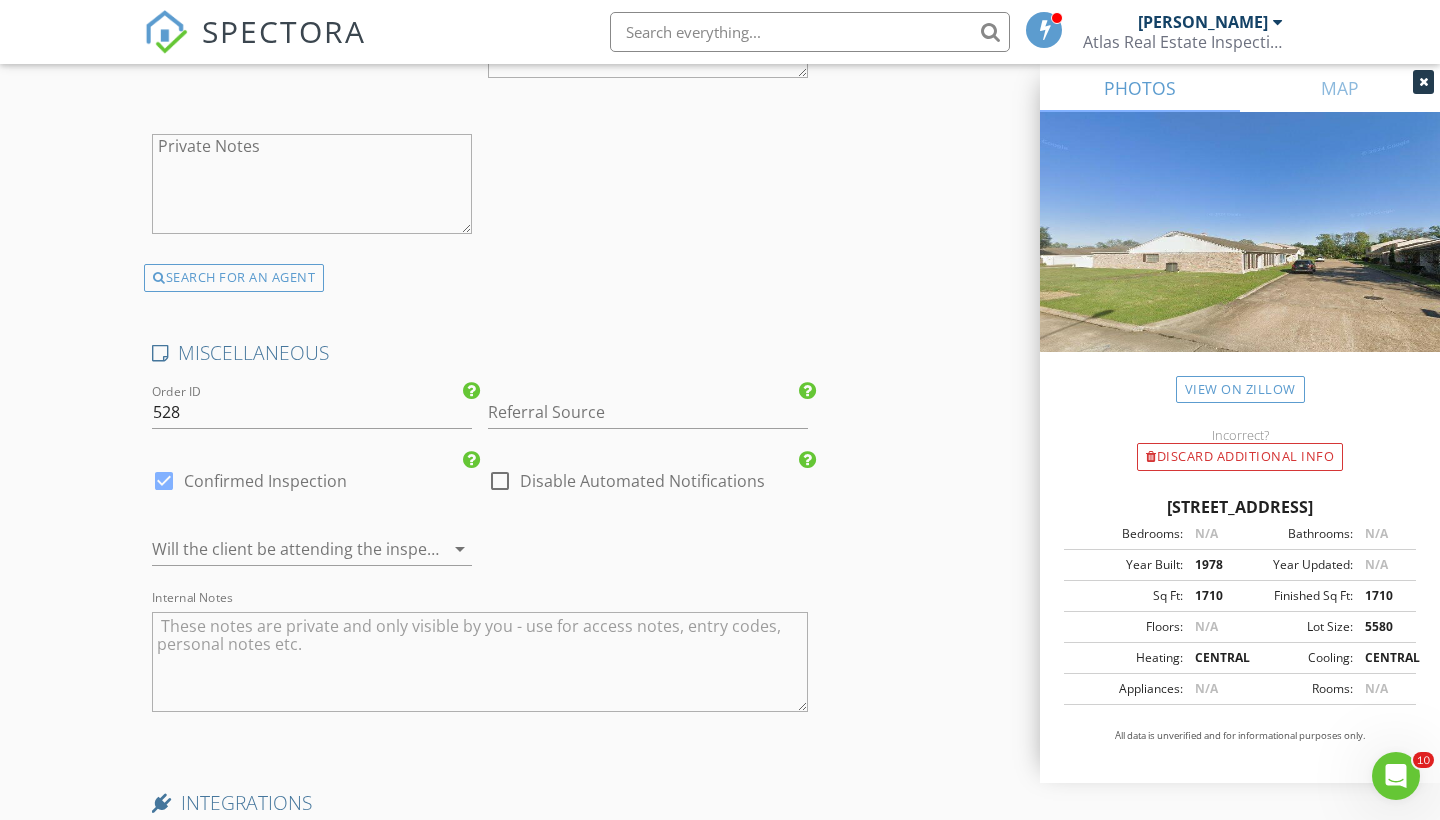 click at bounding box center (284, 549) 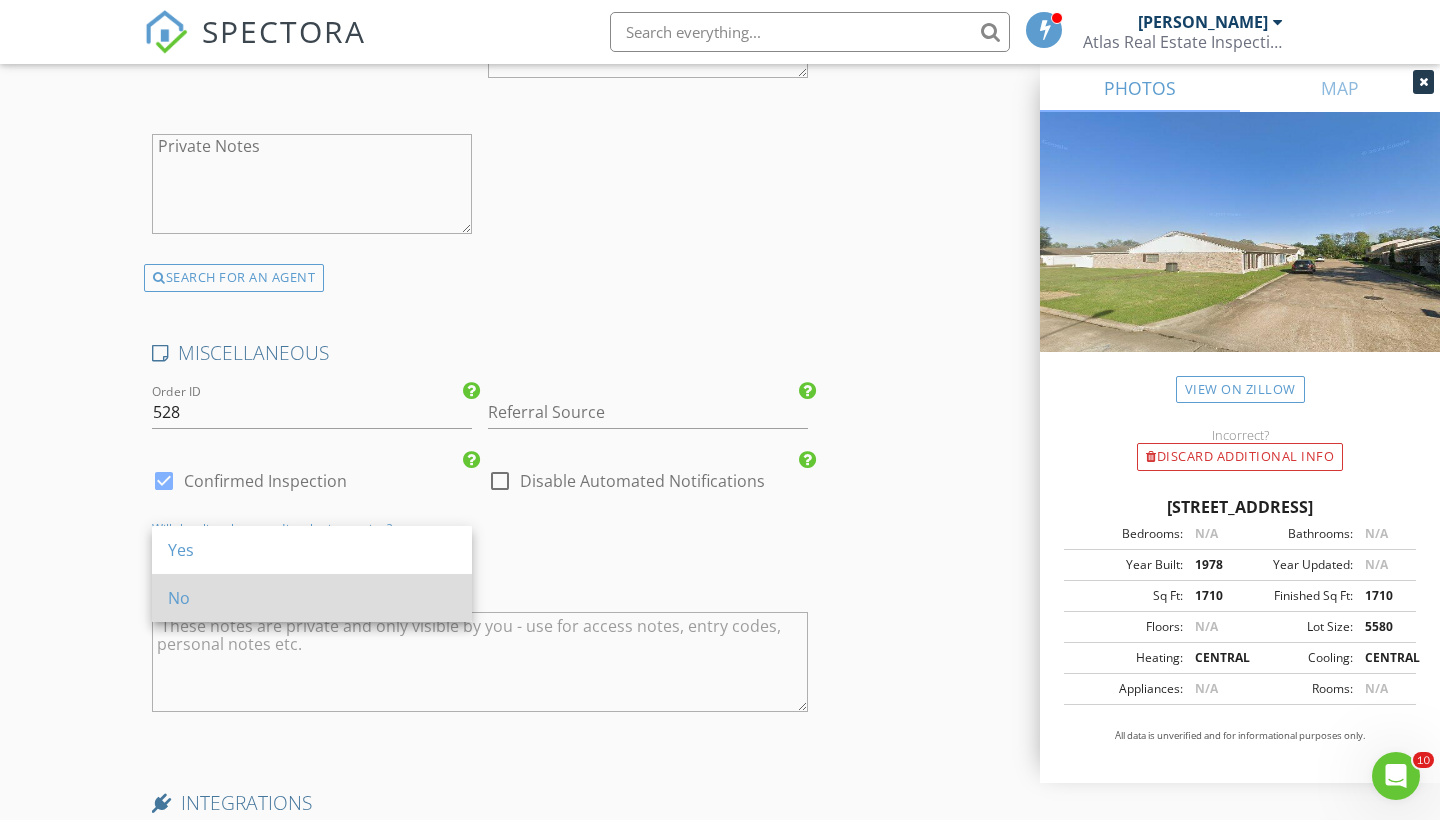 click on "No" at bounding box center (312, 598) 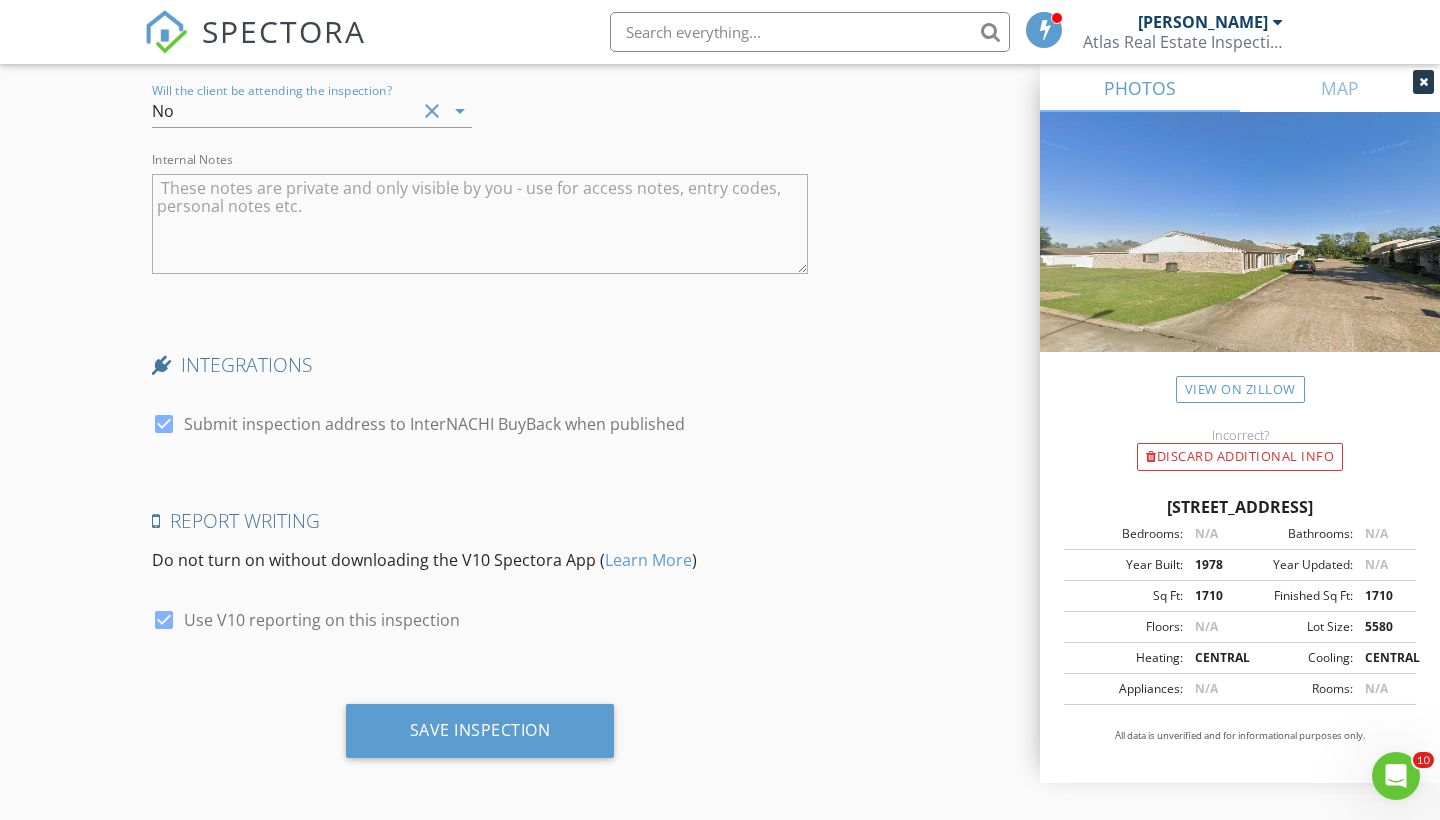 scroll, scrollTop: 3897, scrollLeft: 0, axis: vertical 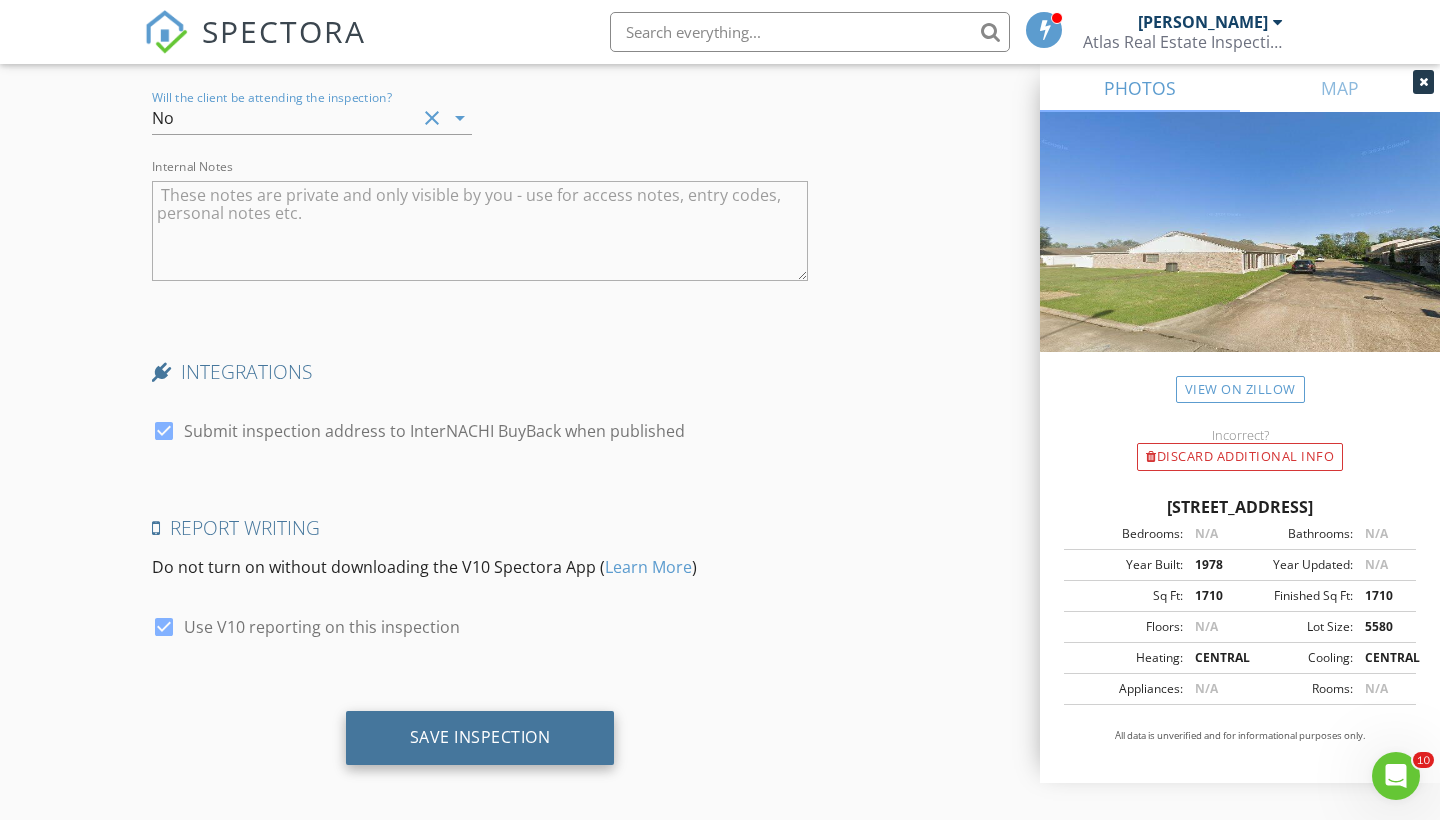 click on "Save Inspection" at bounding box center (480, 738) 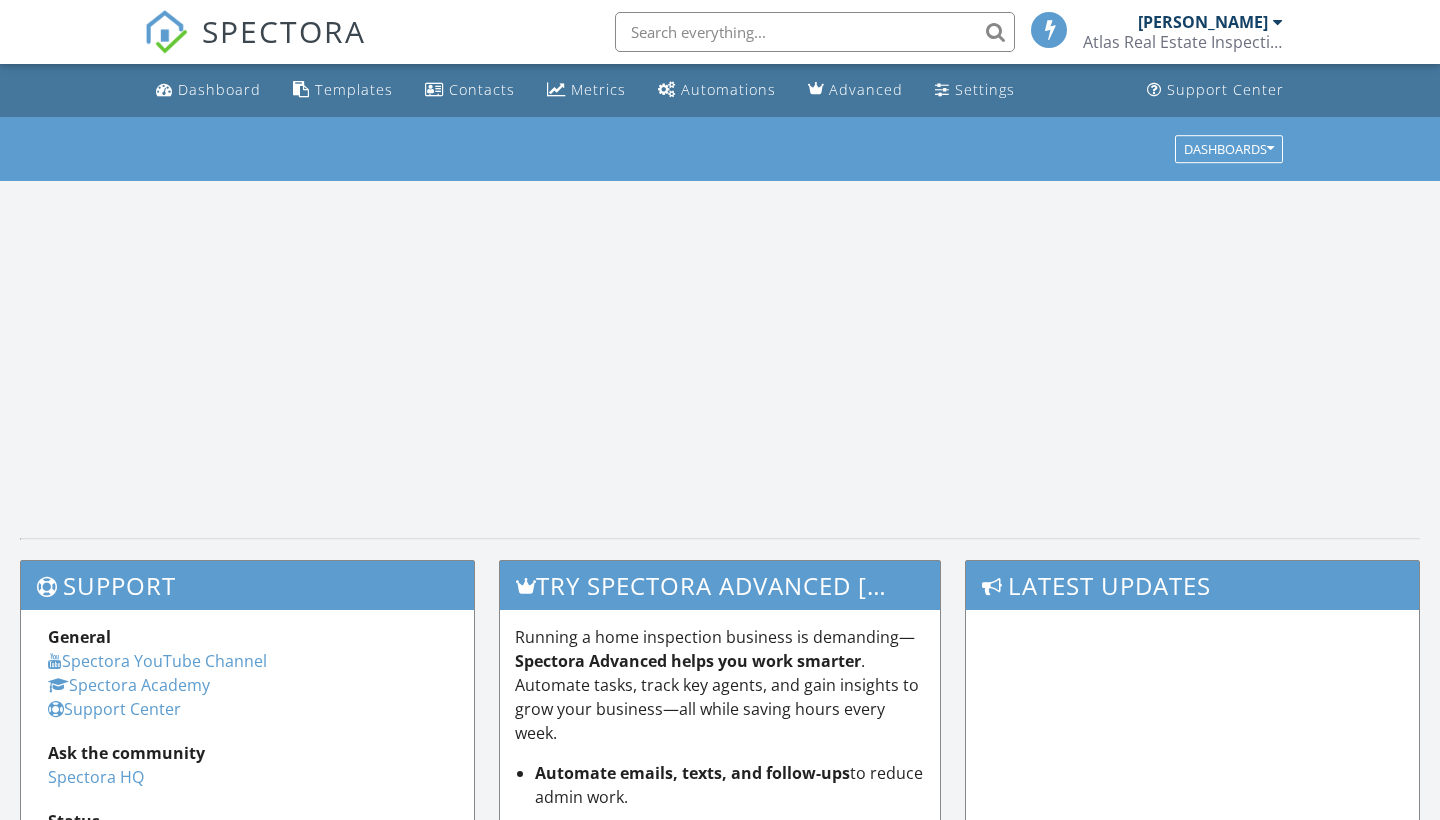 scroll, scrollTop: 8, scrollLeft: 0, axis: vertical 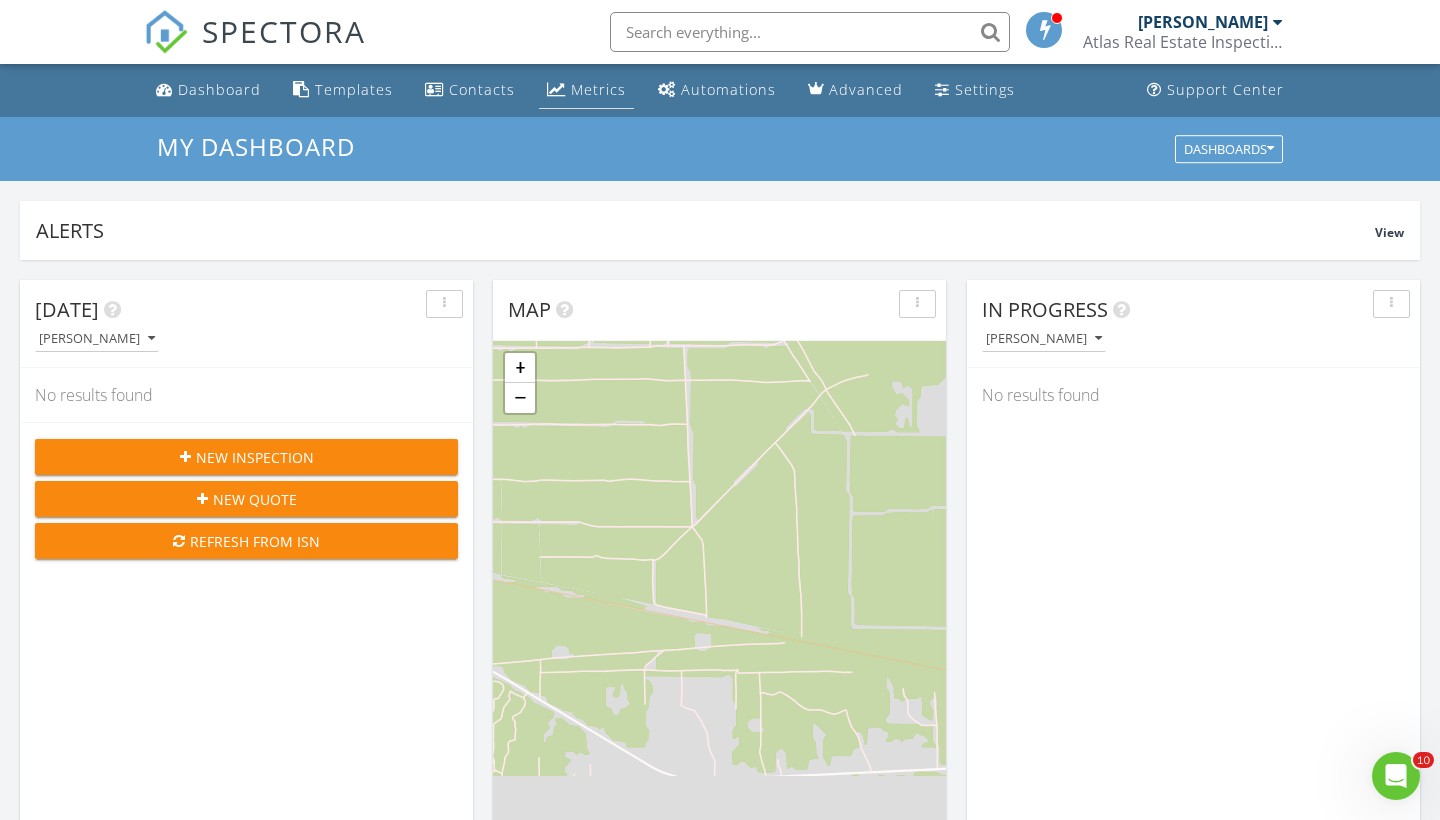 click on "Metrics" at bounding box center [598, 89] 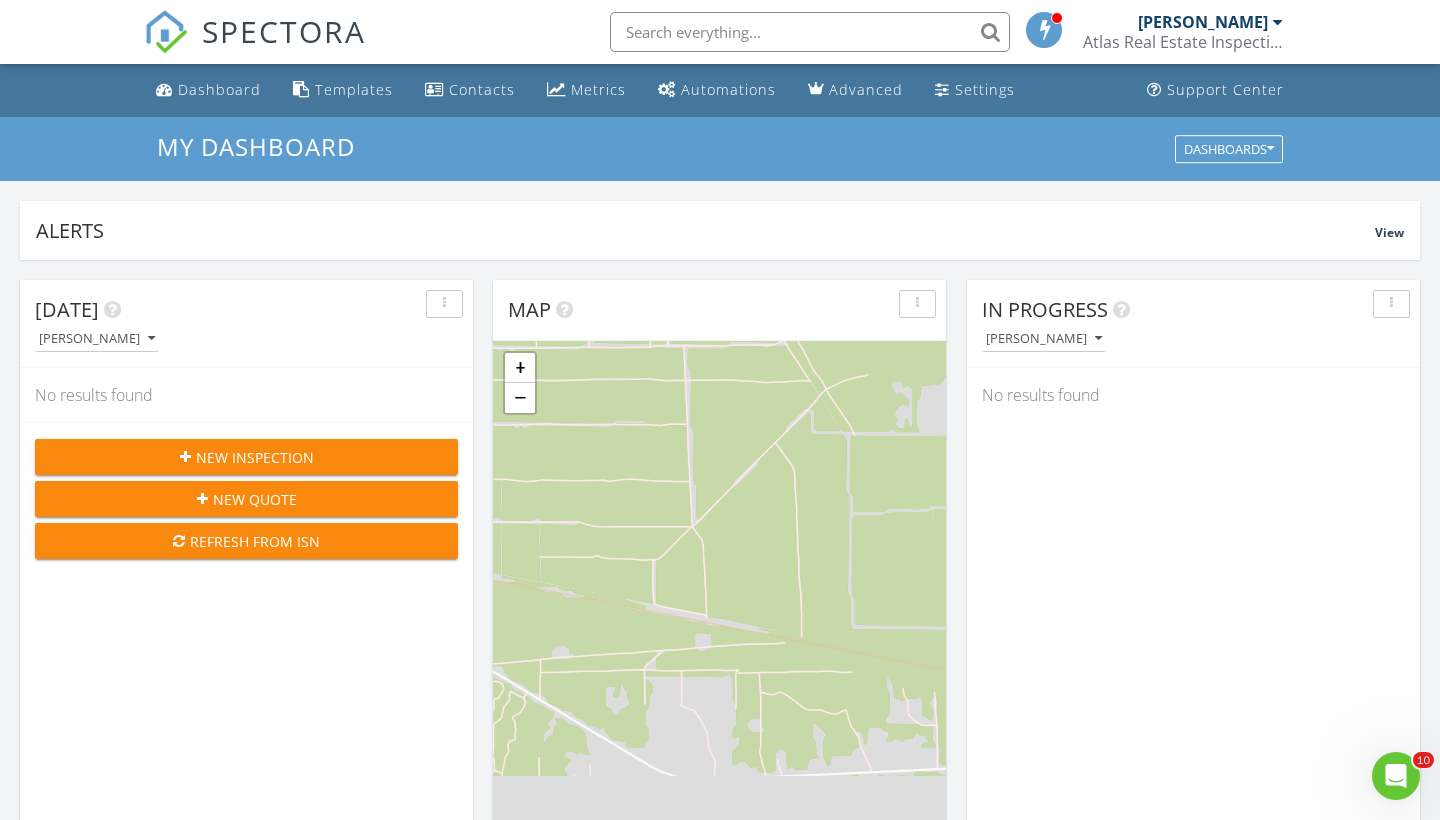 click on "My Dashboard
Dashboards" at bounding box center [720, 149] 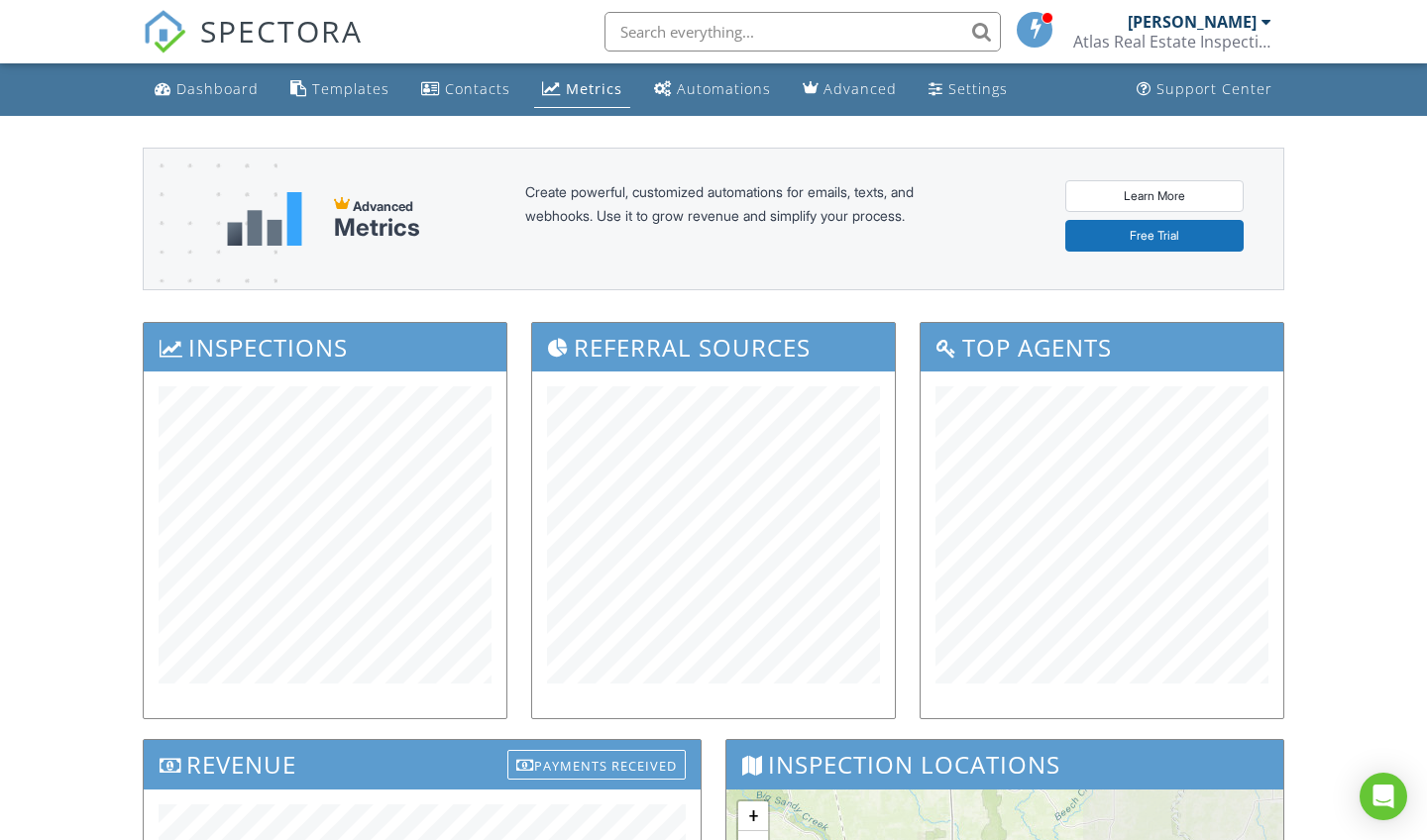 scroll, scrollTop: 0, scrollLeft: 0, axis: both 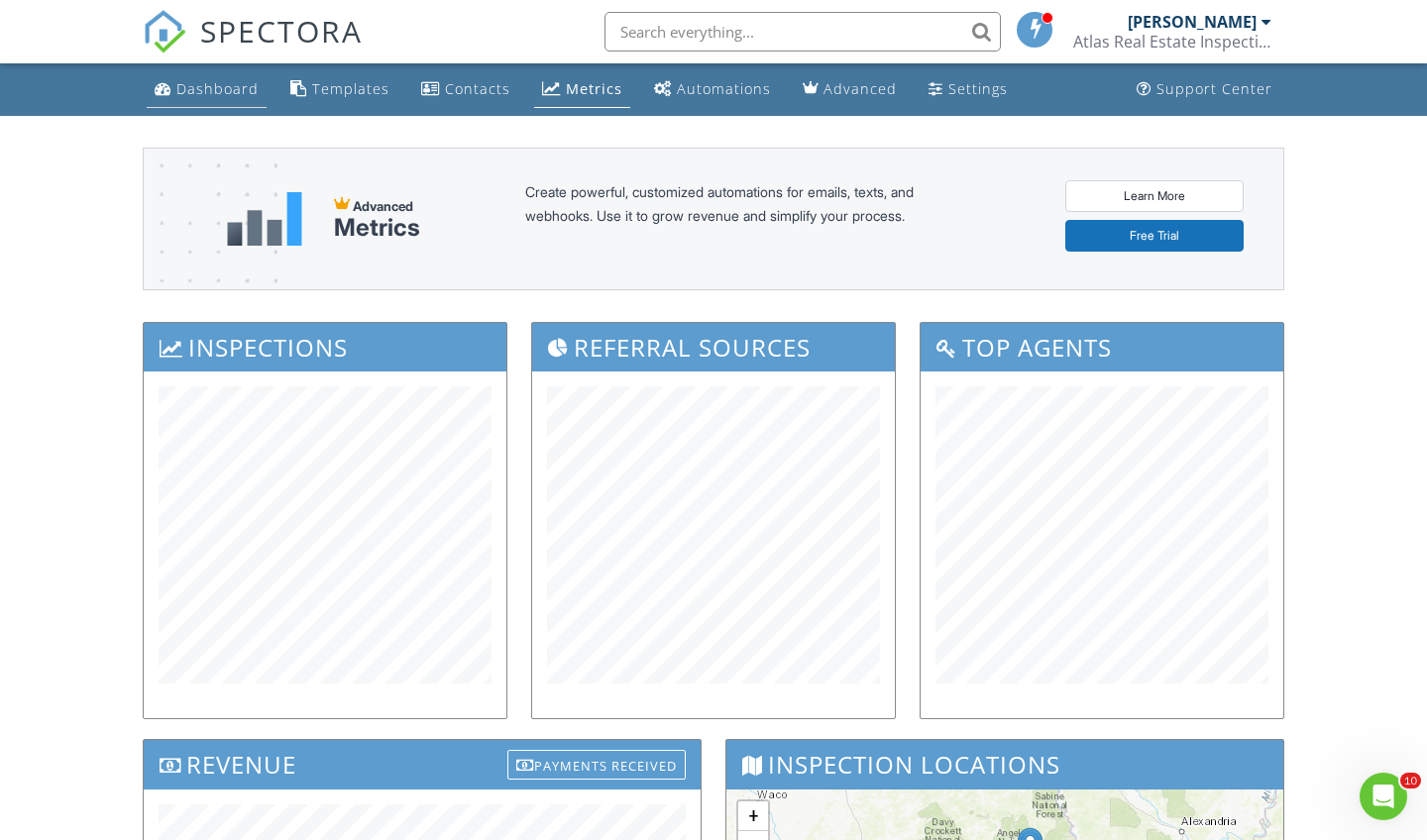 click on "Dashboard" at bounding box center [217, 88] 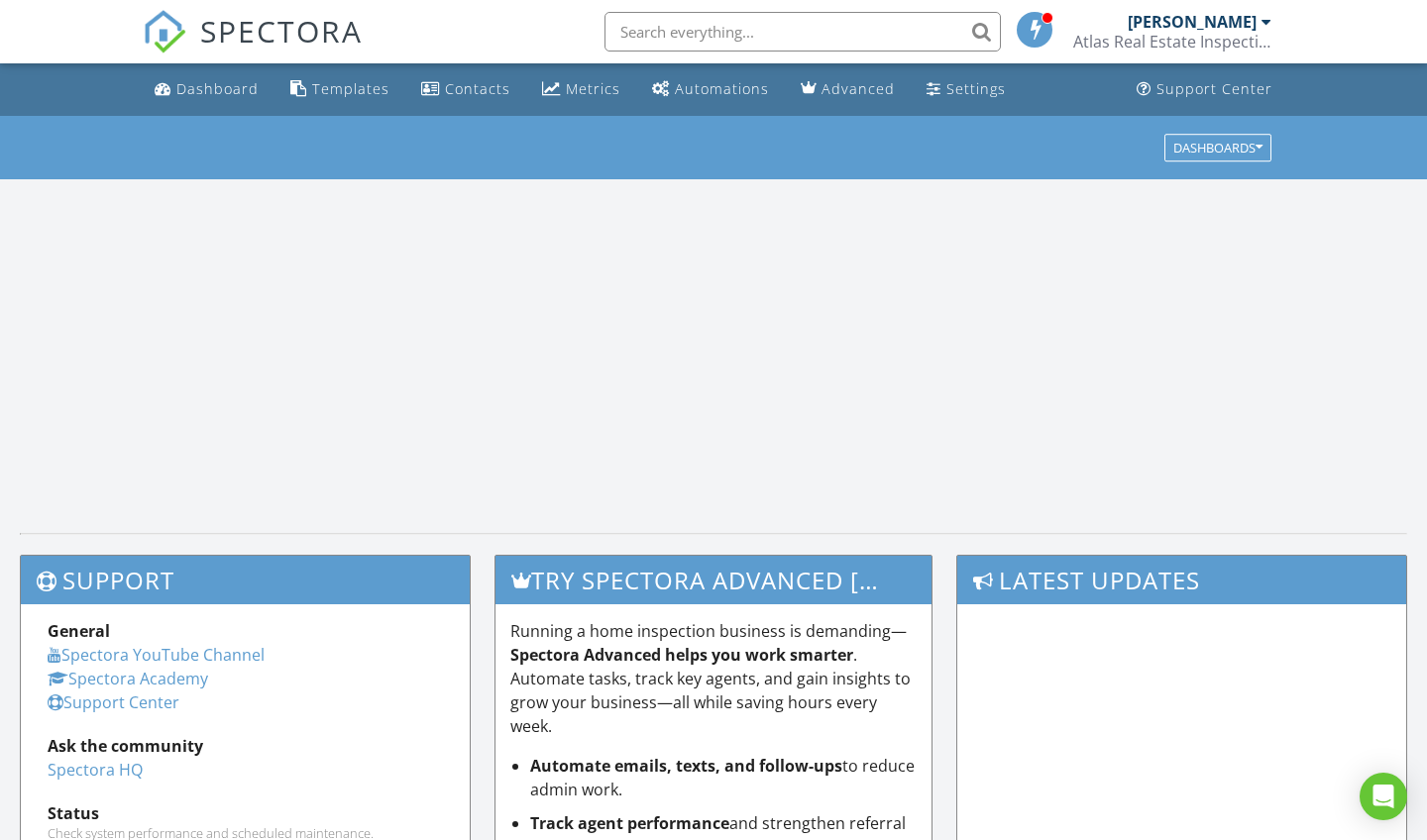 scroll, scrollTop: 0, scrollLeft: 0, axis: both 